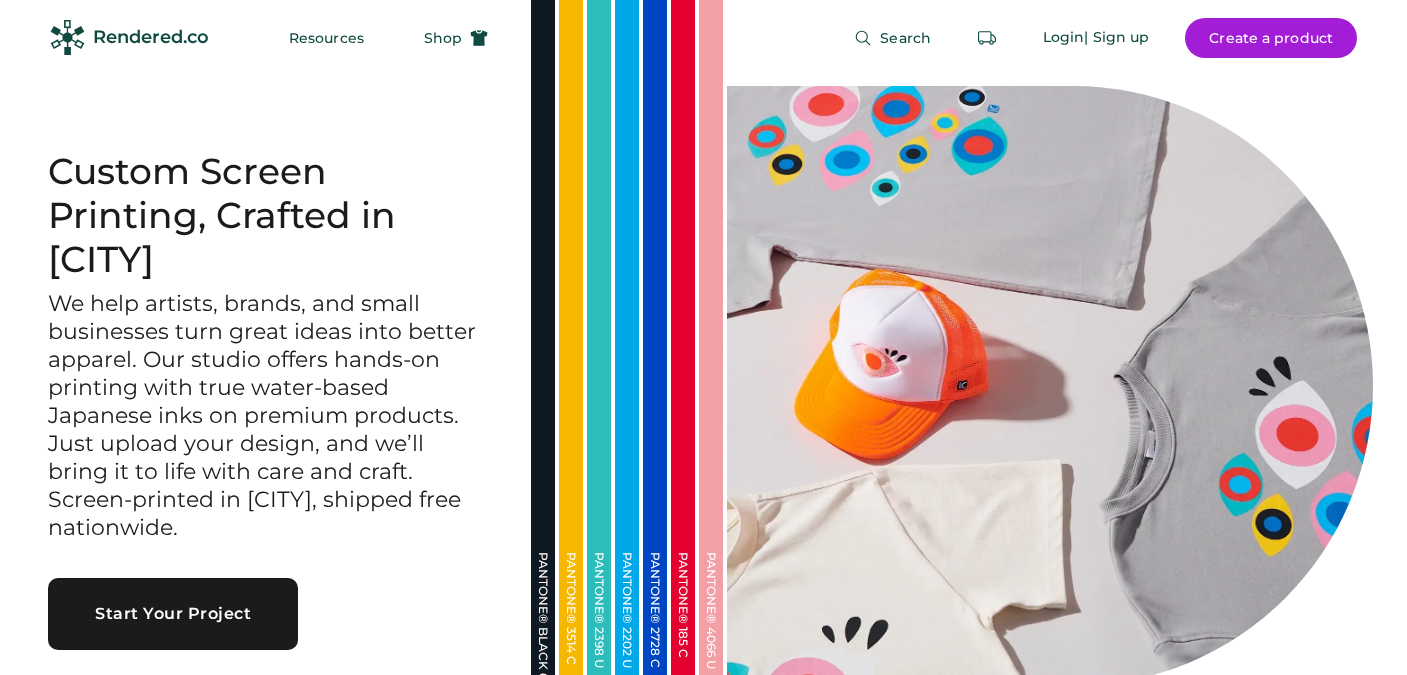 scroll, scrollTop: 0, scrollLeft: 0, axis: both 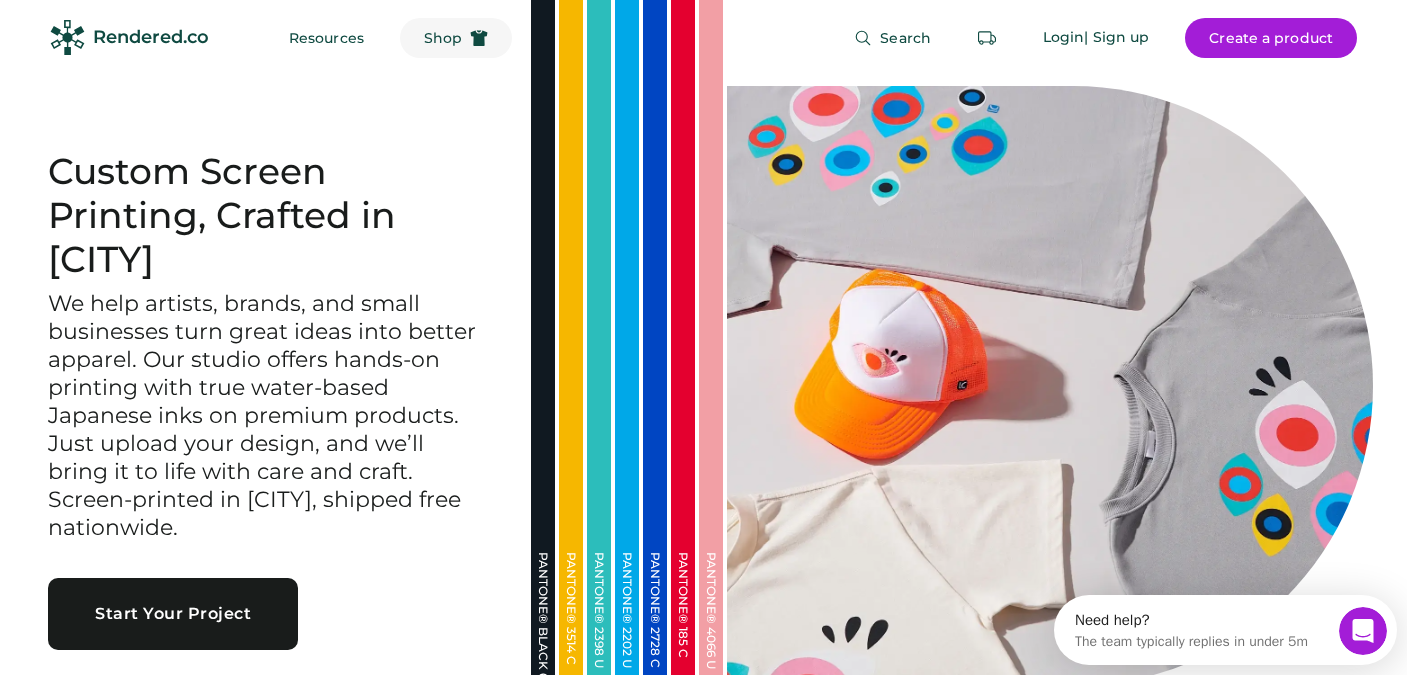 click on "Shop" at bounding box center [443, 38] 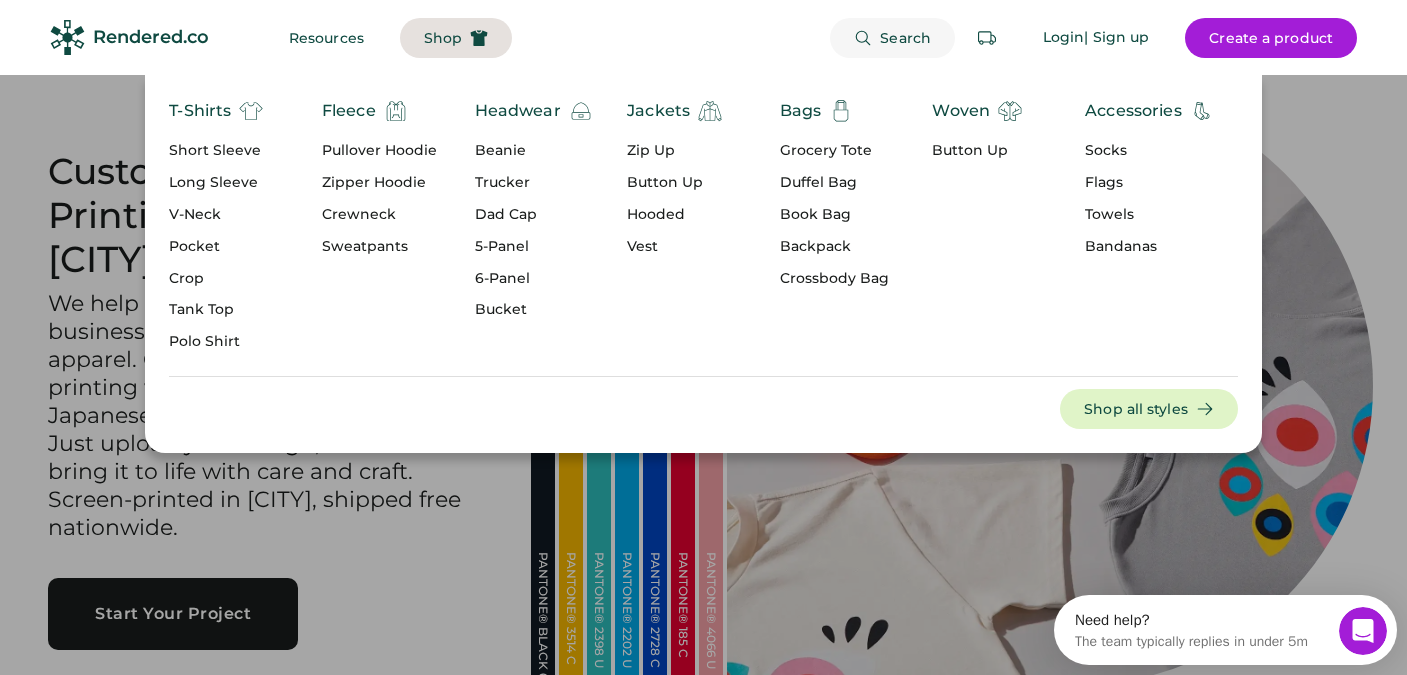 click on "Search" at bounding box center (905, 38) 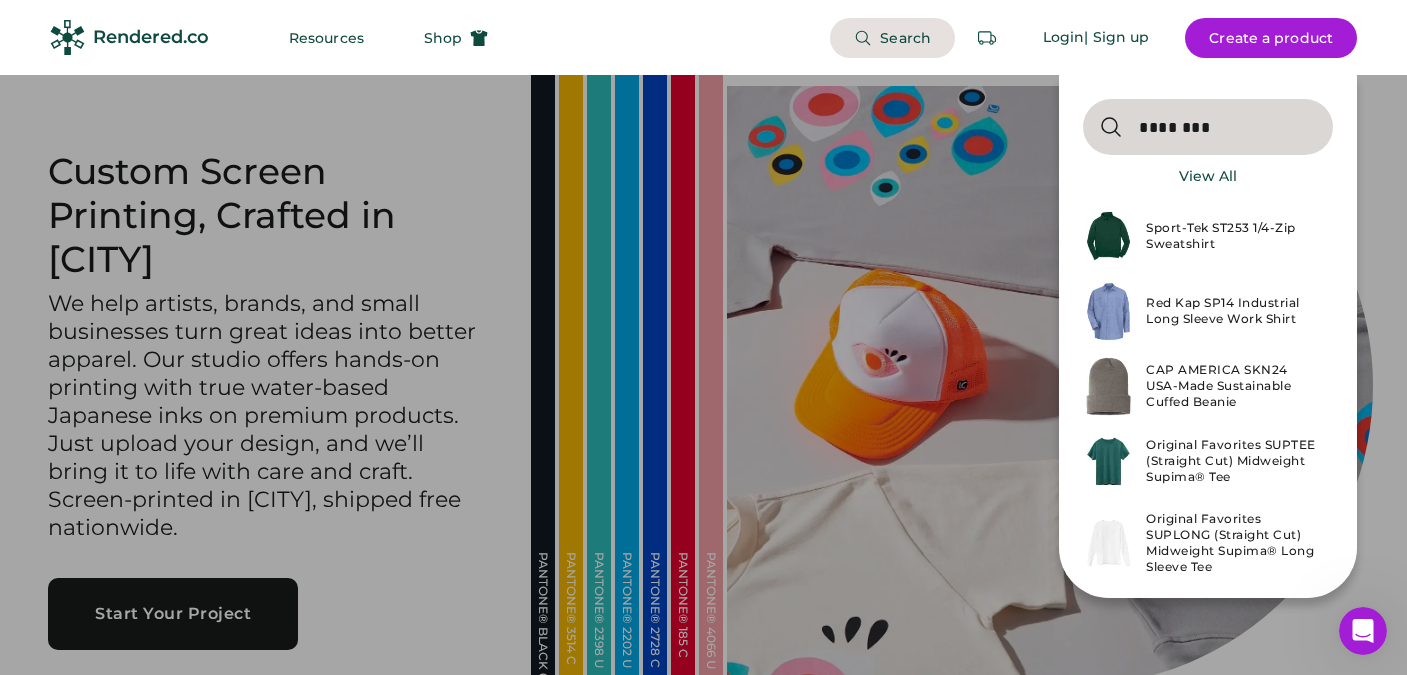 type on "********" 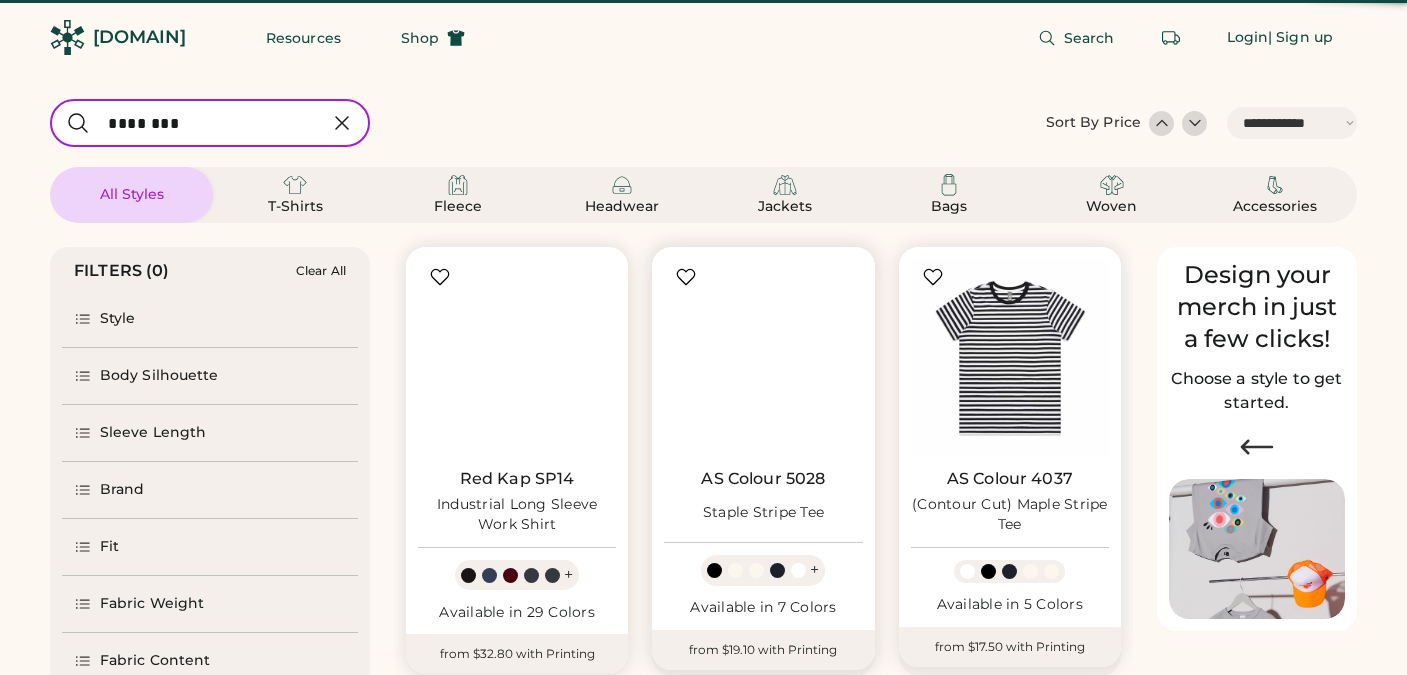 scroll, scrollTop: 0, scrollLeft: 0, axis: both 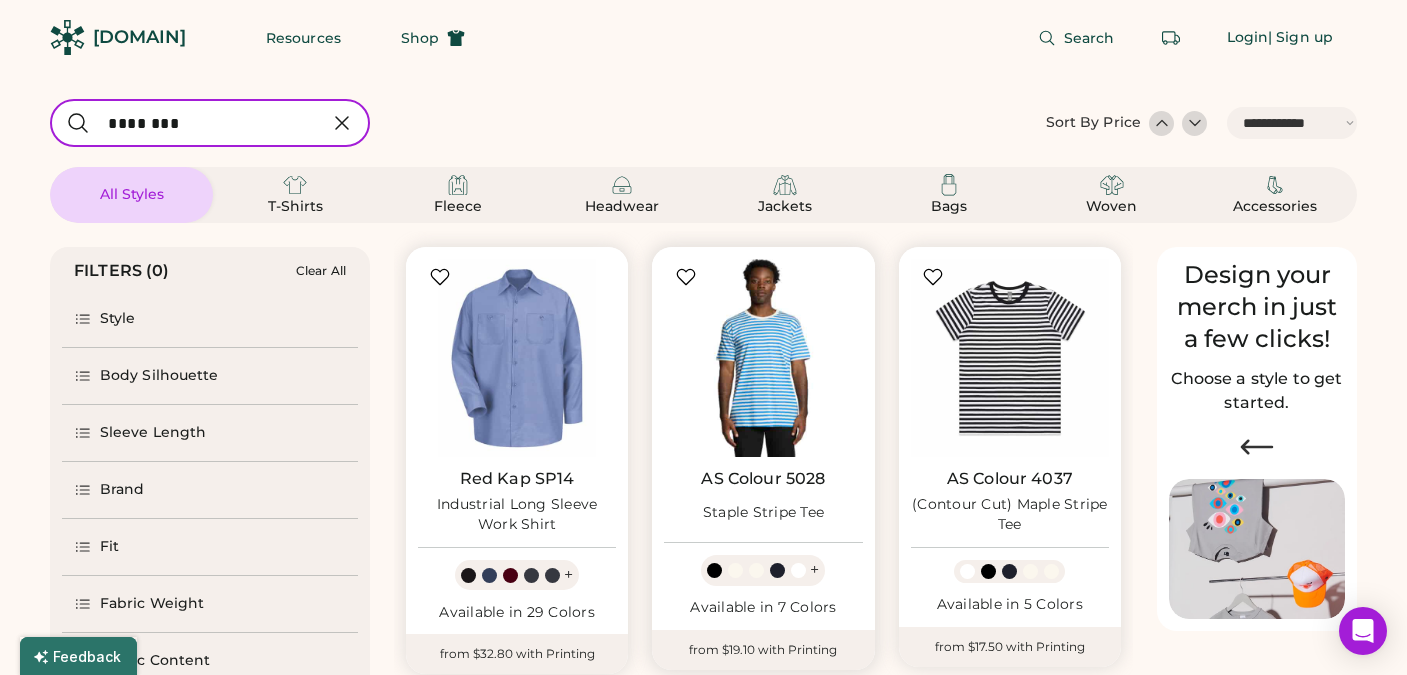 click at bounding box center (763, 358) 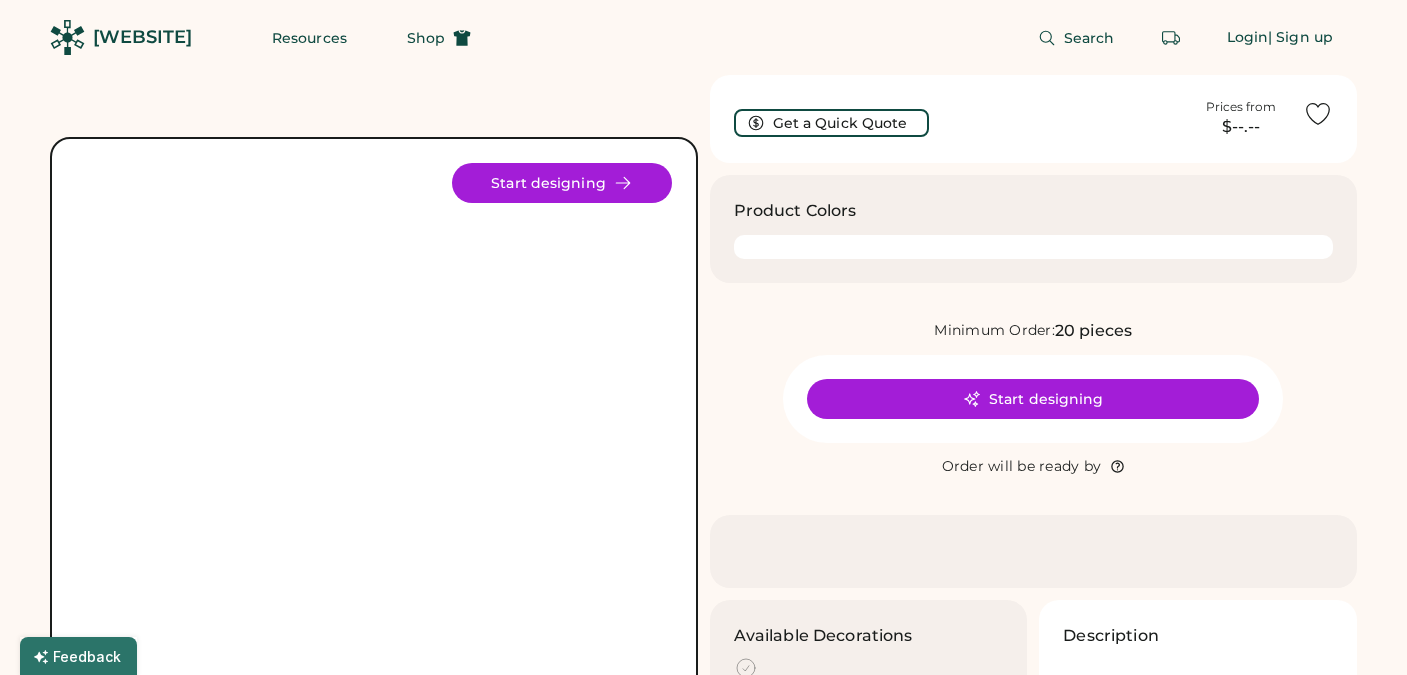 scroll, scrollTop: 0, scrollLeft: 0, axis: both 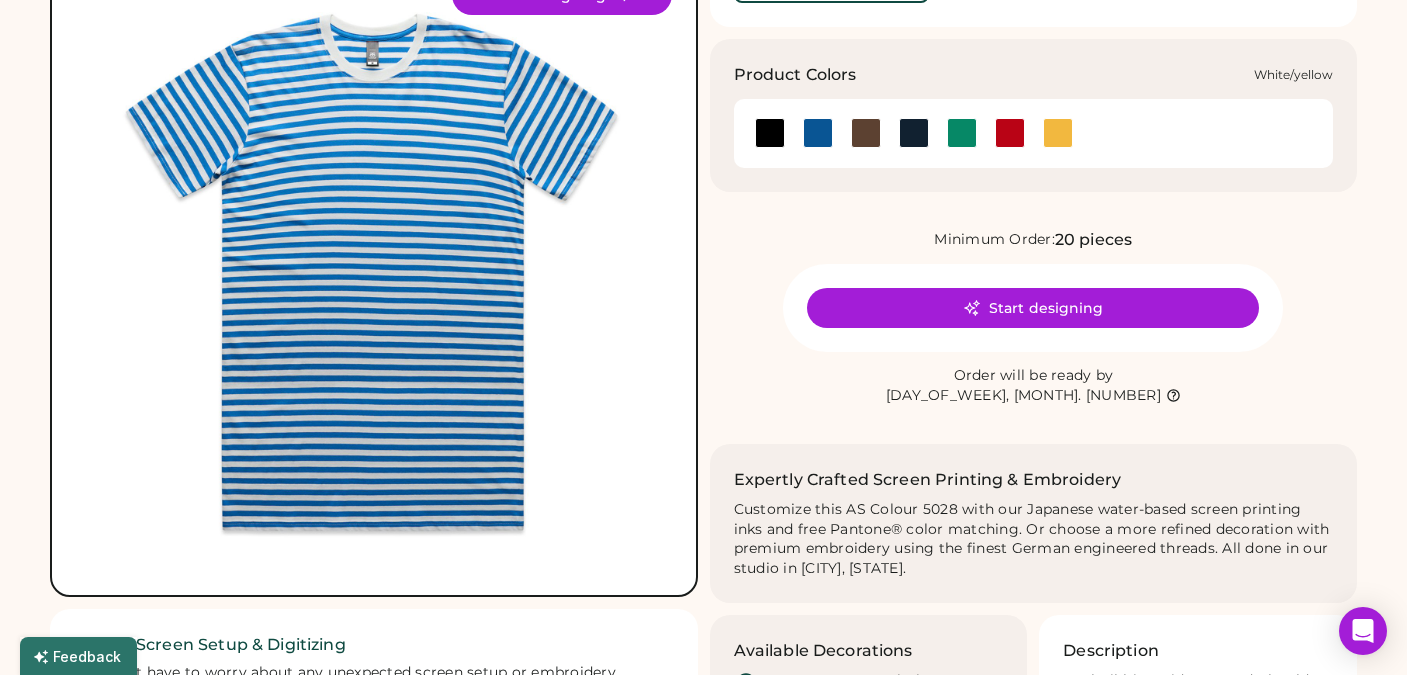click at bounding box center (1058, 133) 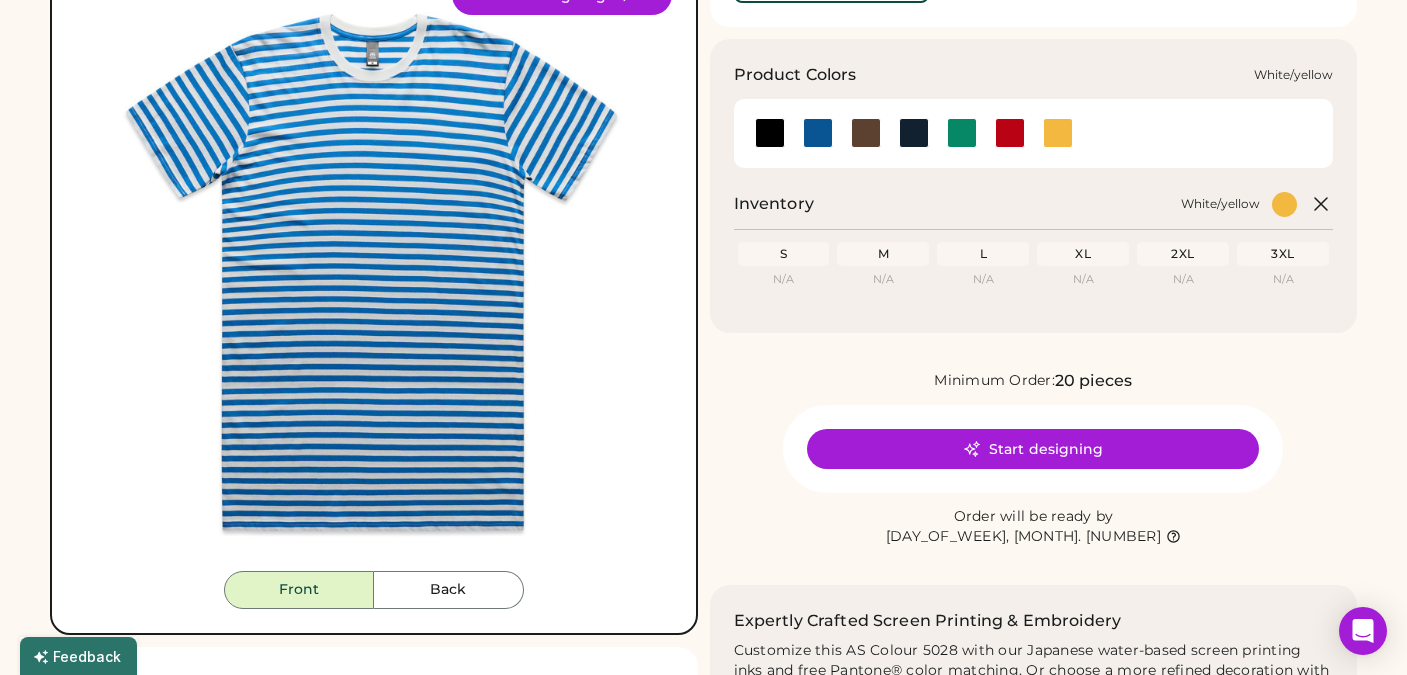 click at bounding box center (1058, 133) 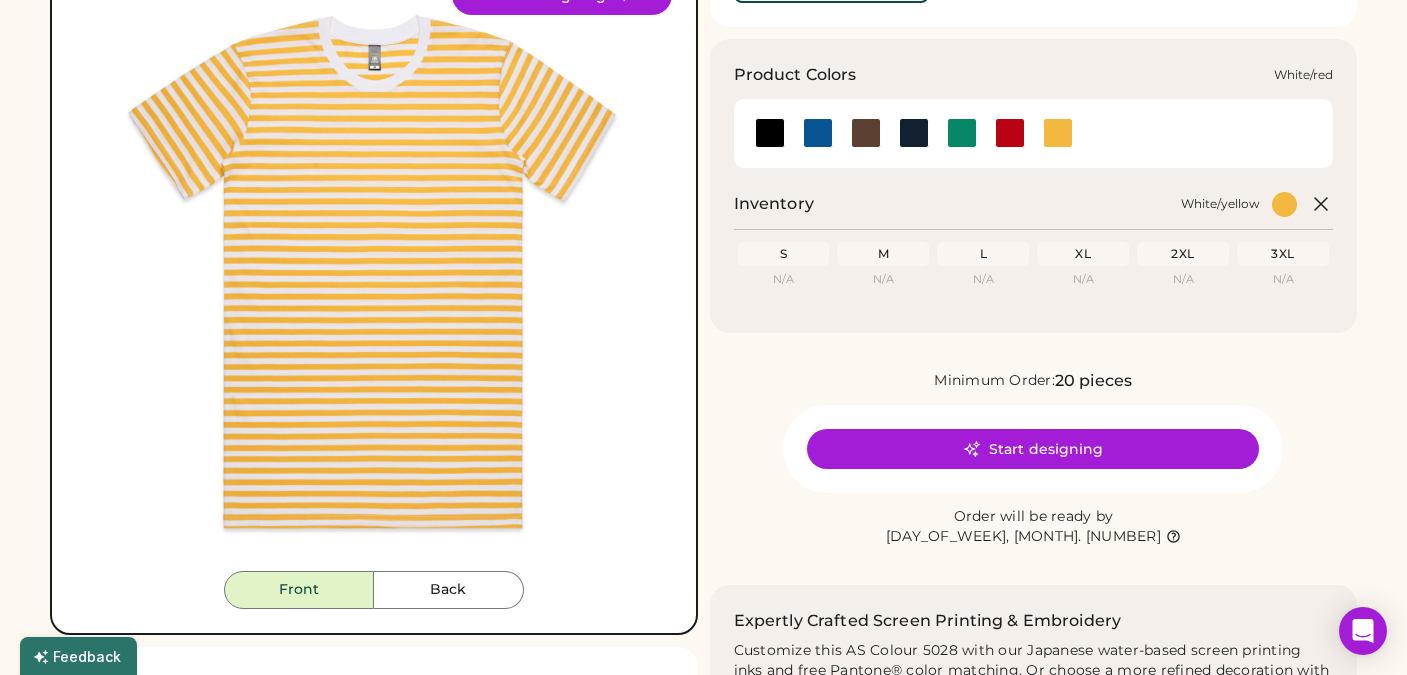 click at bounding box center [1010, 133] 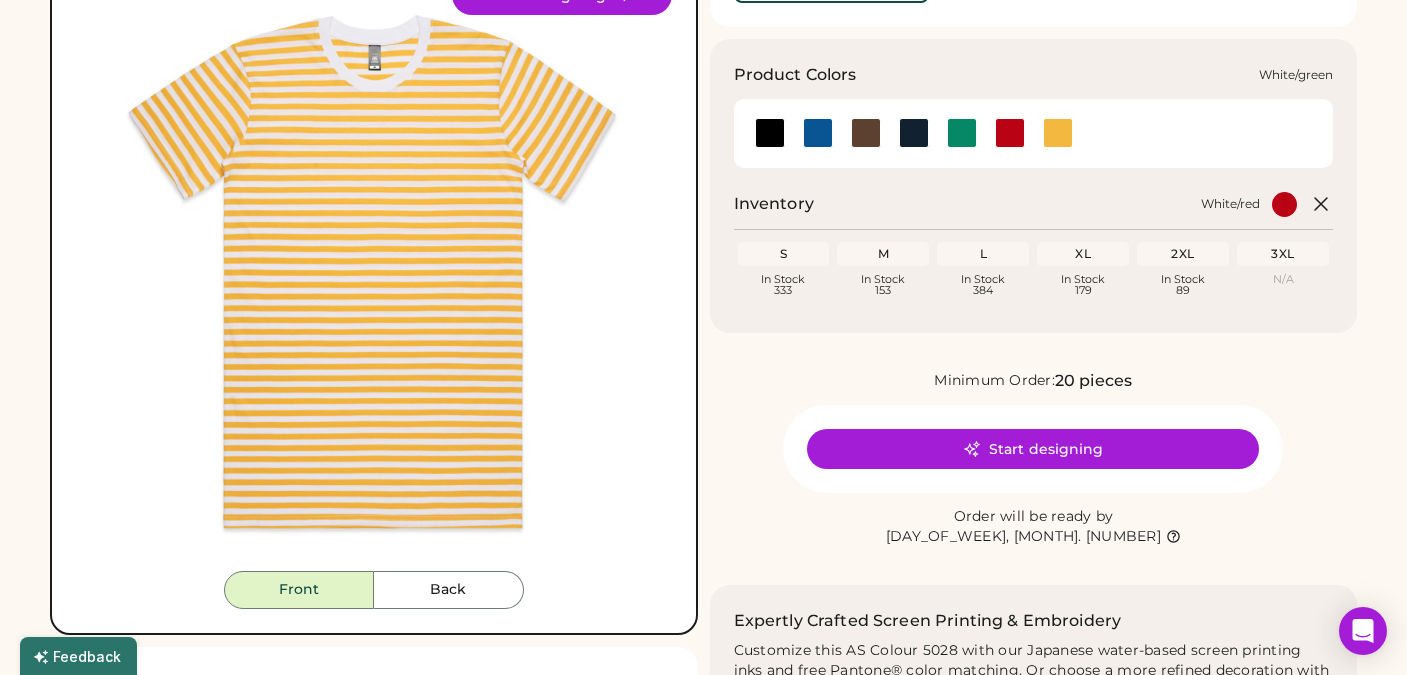 click at bounding box center (962, 133) 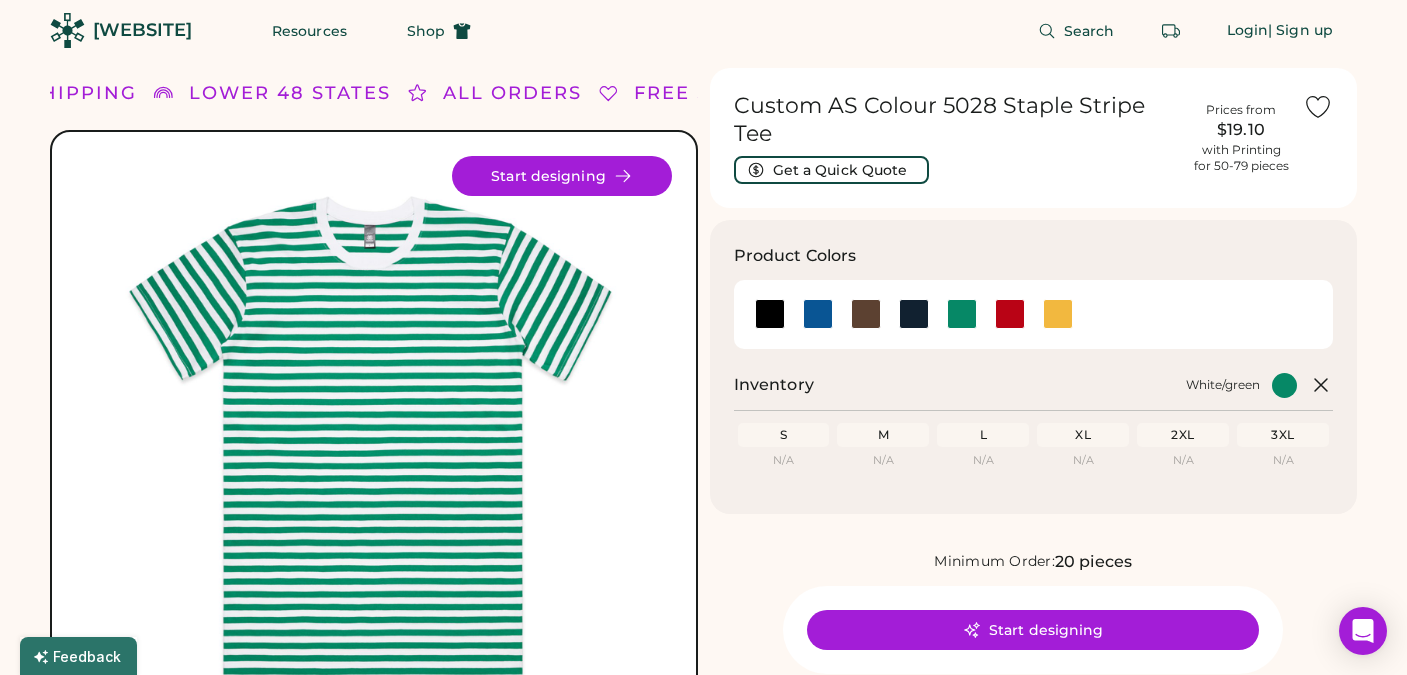 scroll, scrollTop: 0, scrollLeft: 0, axis: both 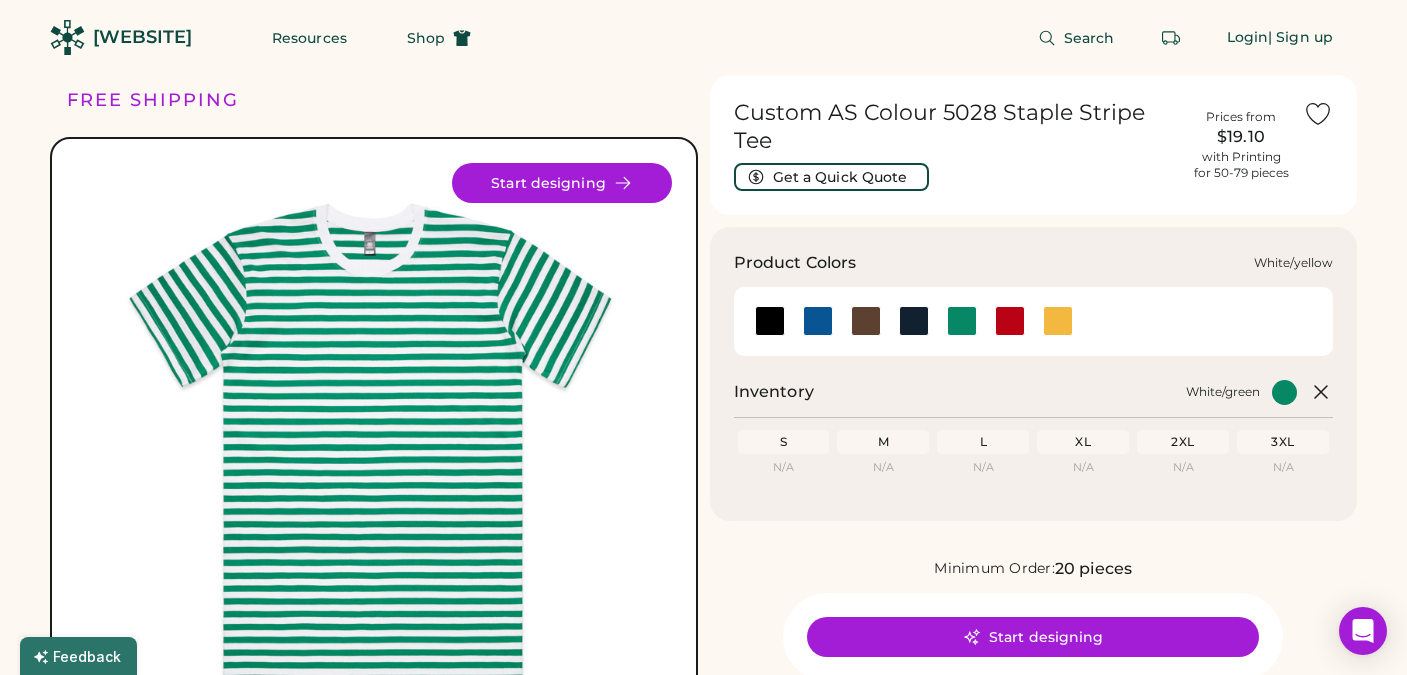 click at bounding box center [1058, 321] 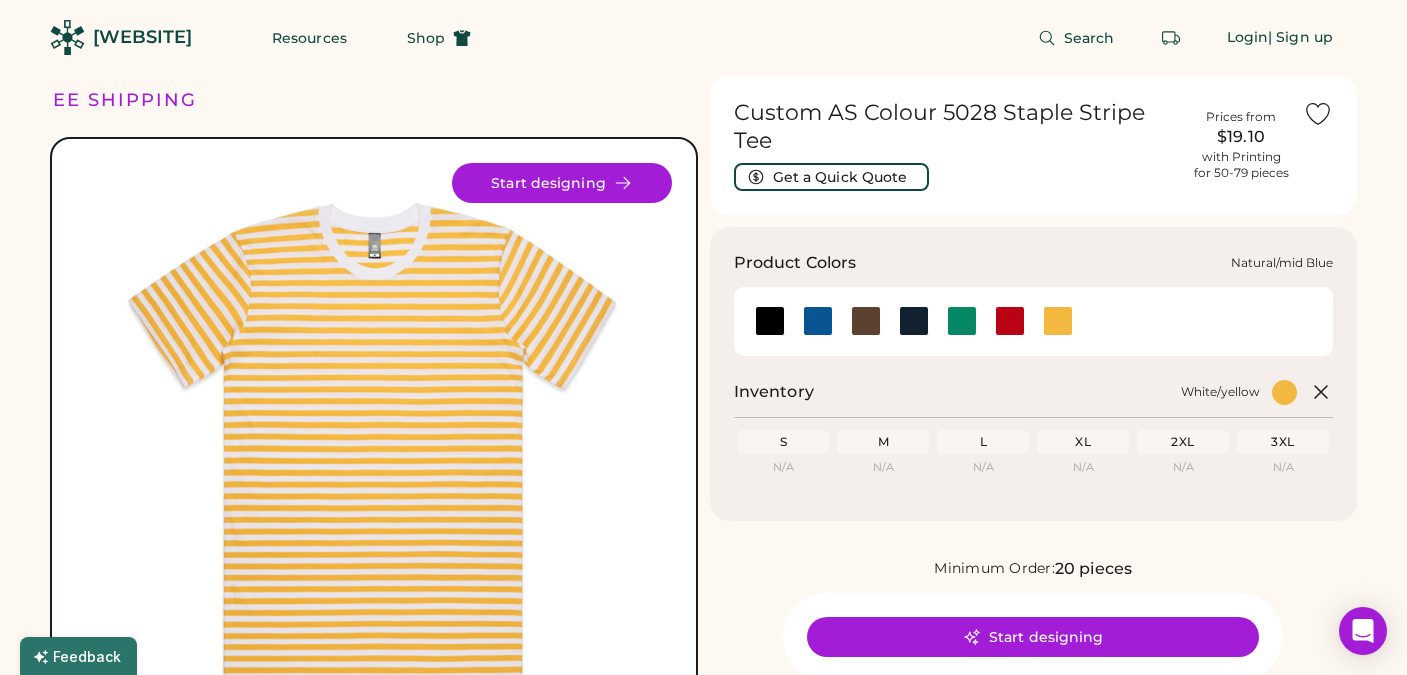 click at bounding box center [818, 321] 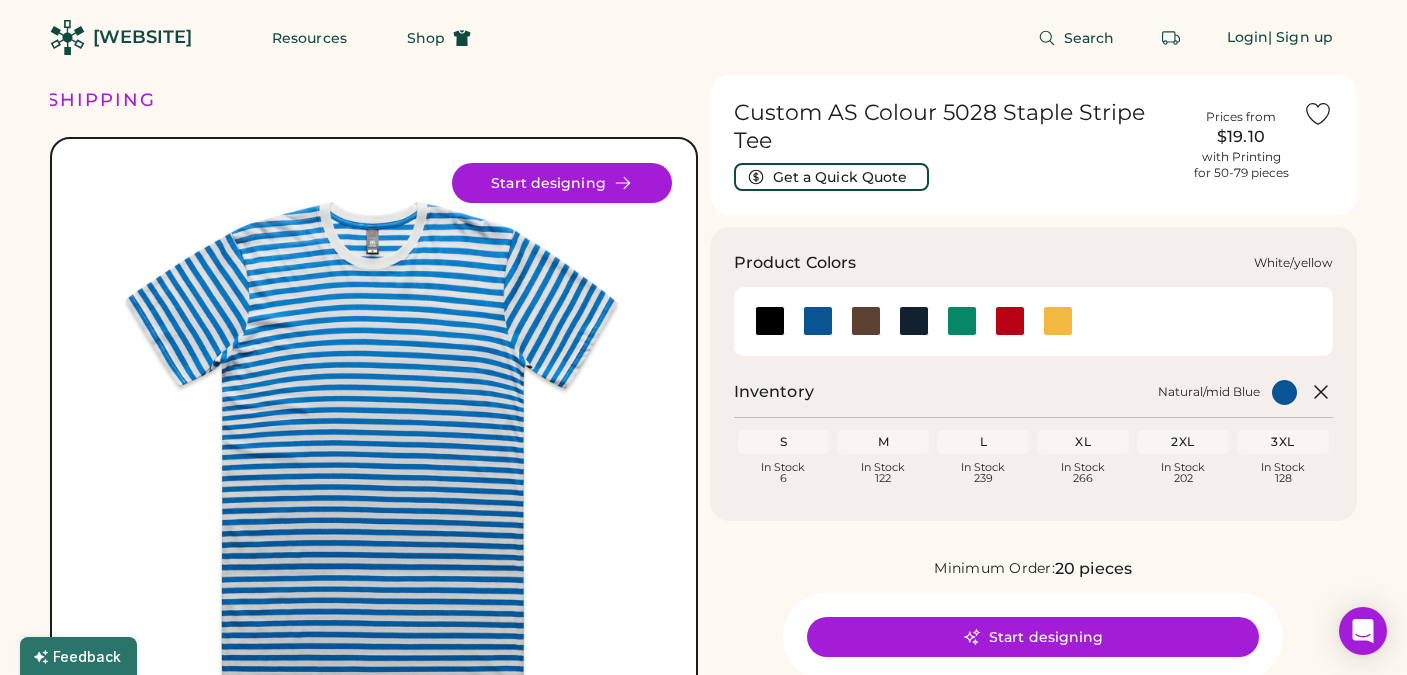 click at bounding box center (1058, 321) 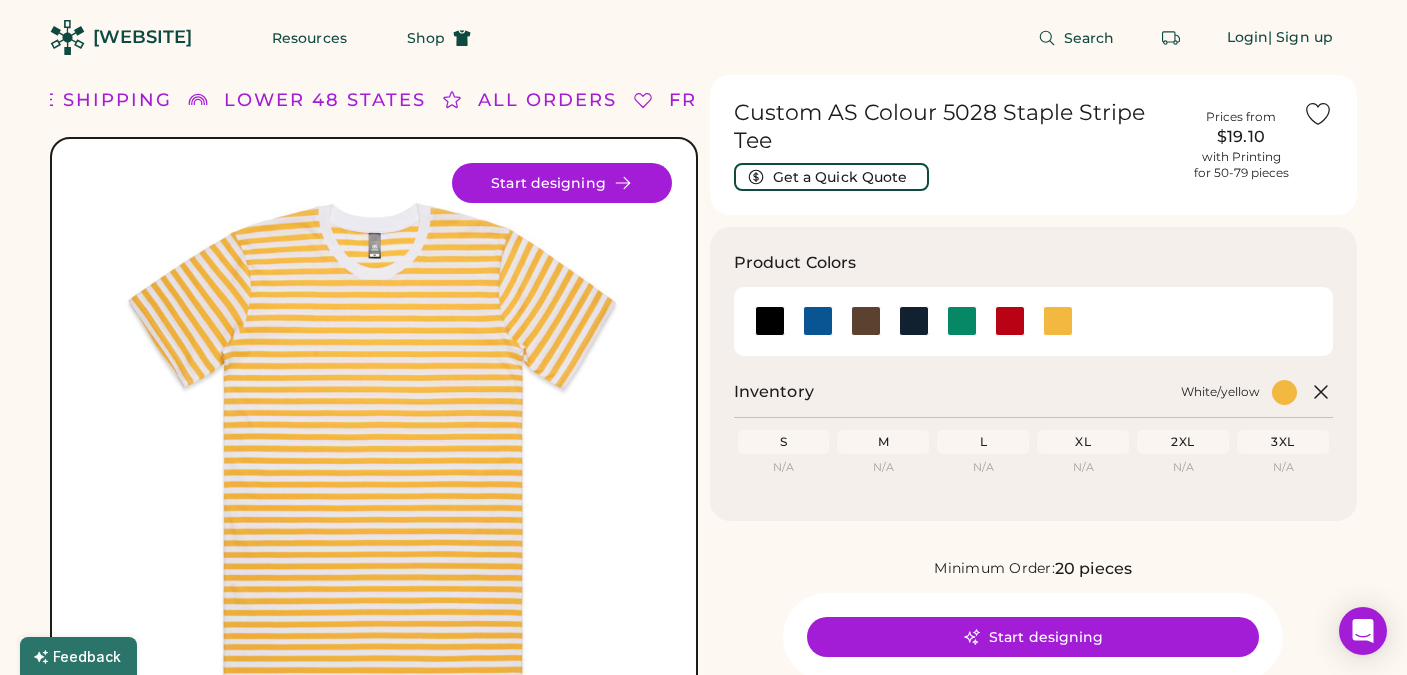 click on "M" at bounding box center [883, 442] 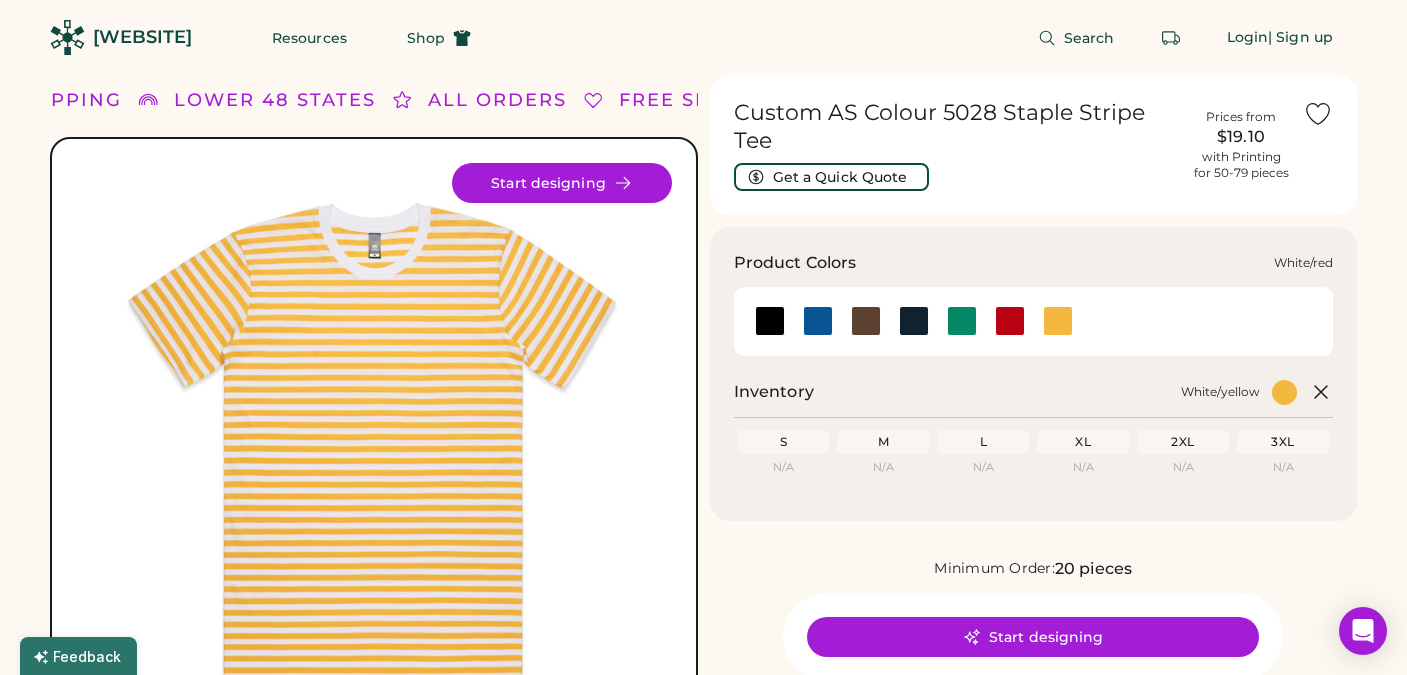 click at bounding box center [1010, 321] 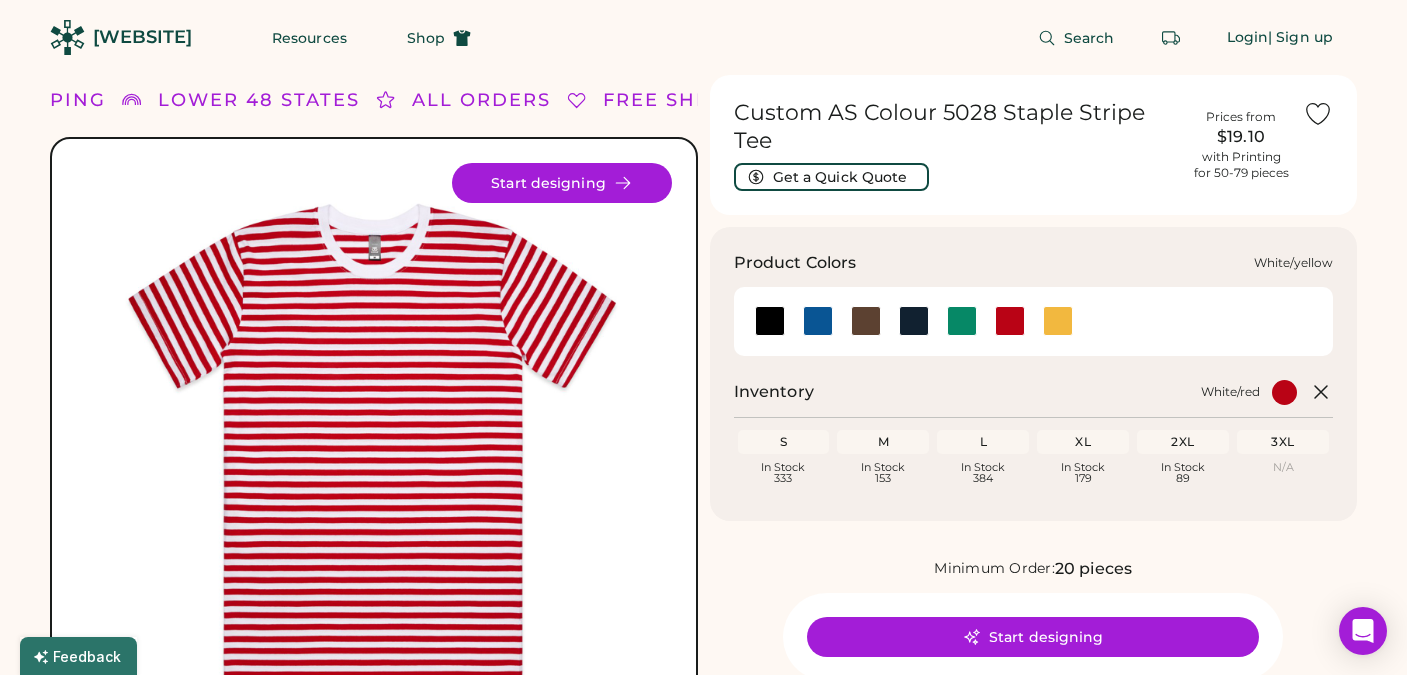 click at bounding box center [1057, 321] 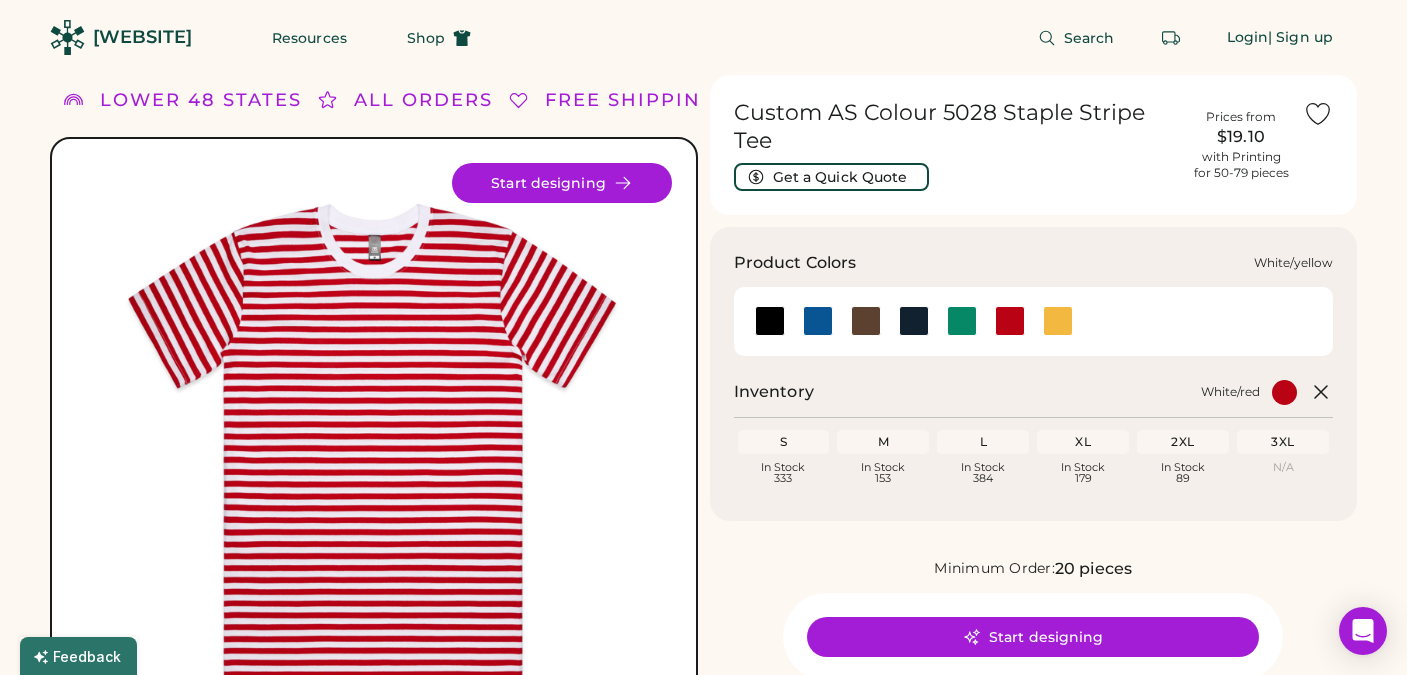 click at bounding box center [1058, 321] 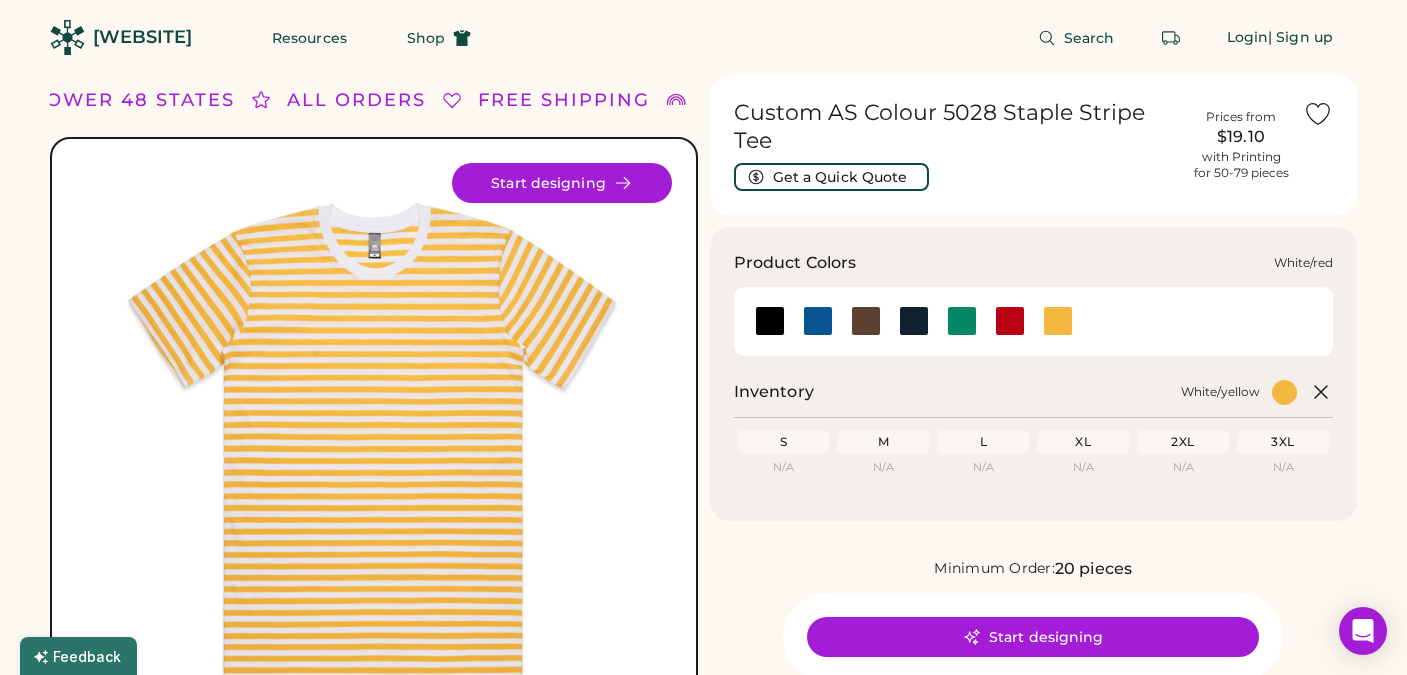 click at bounding box center (1010, 321) 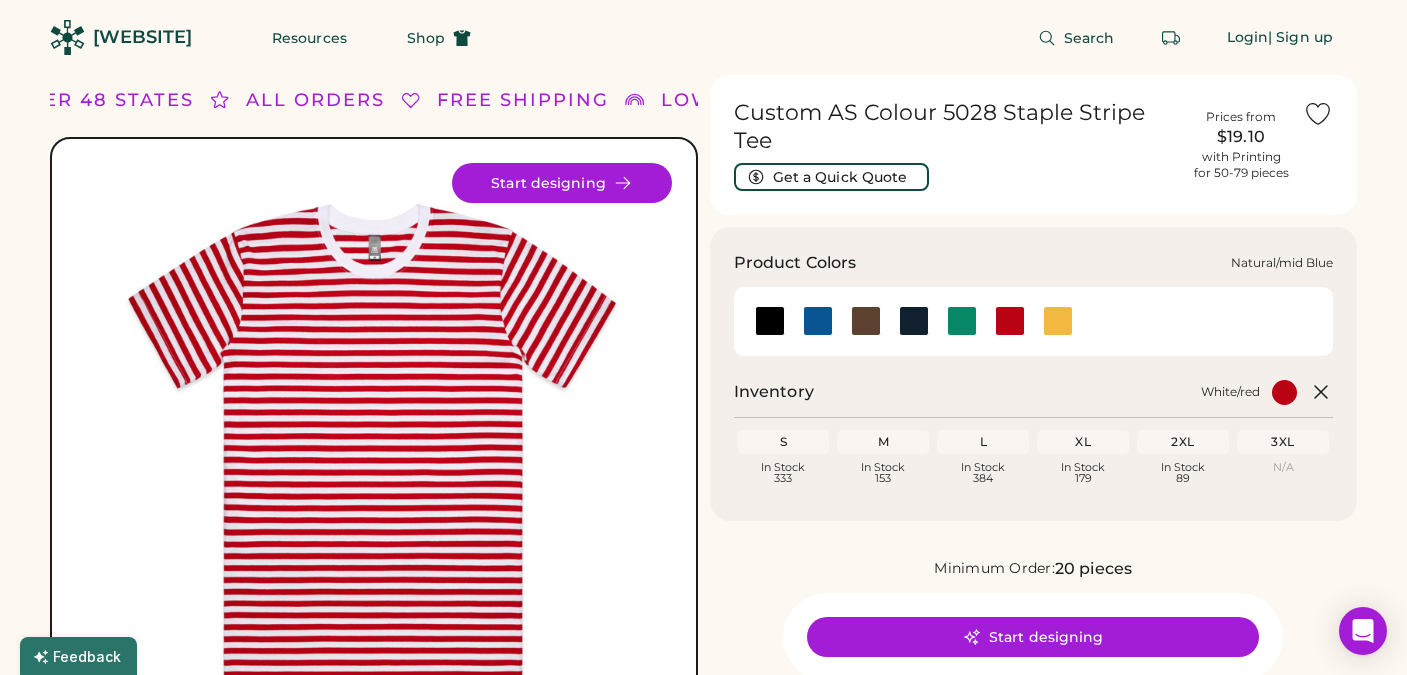 click at bounding box center [818, 321] 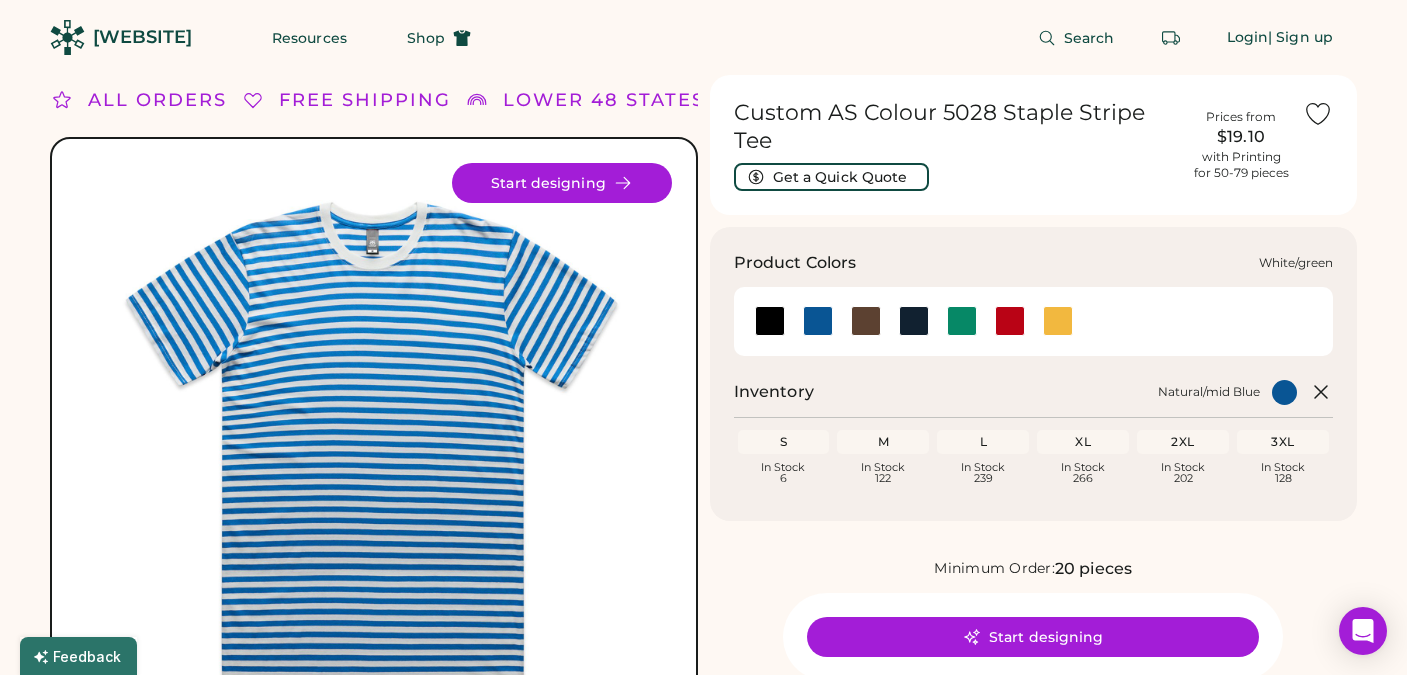 click at bounding box center (962, 321) 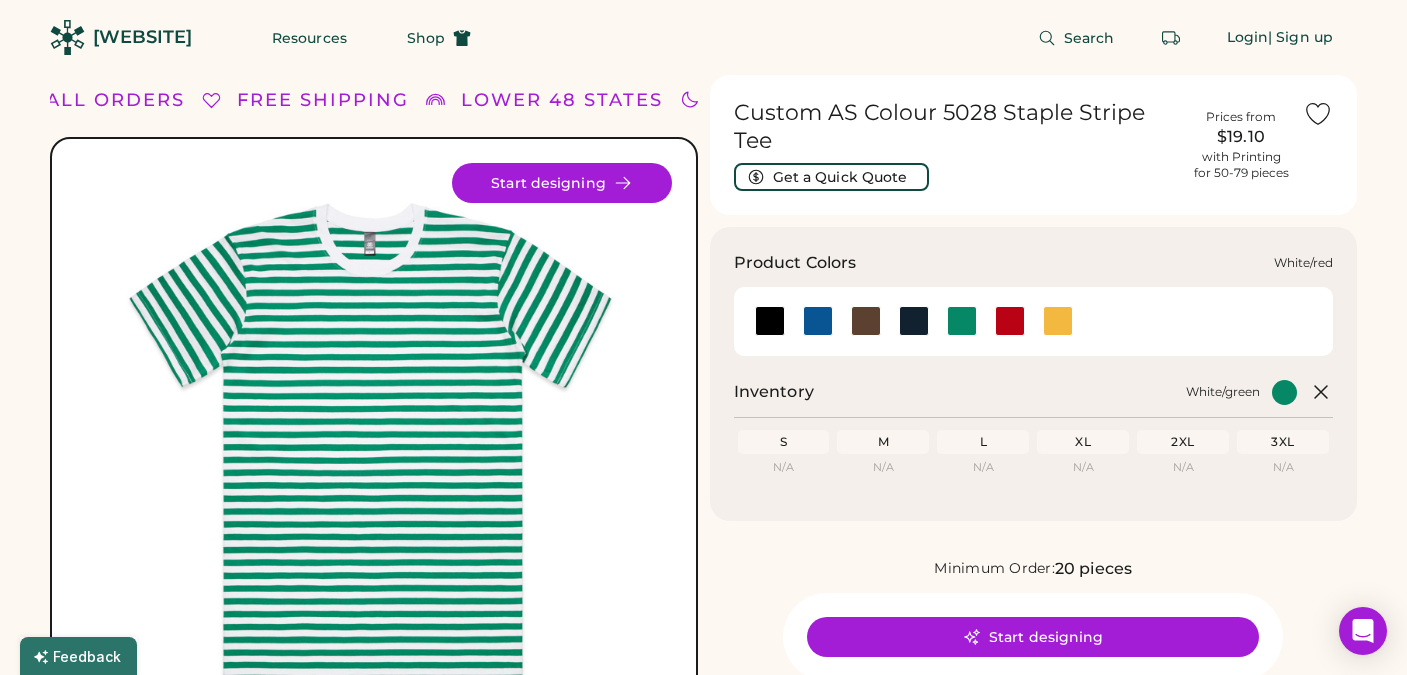 click at bounding box center [1010, 321] 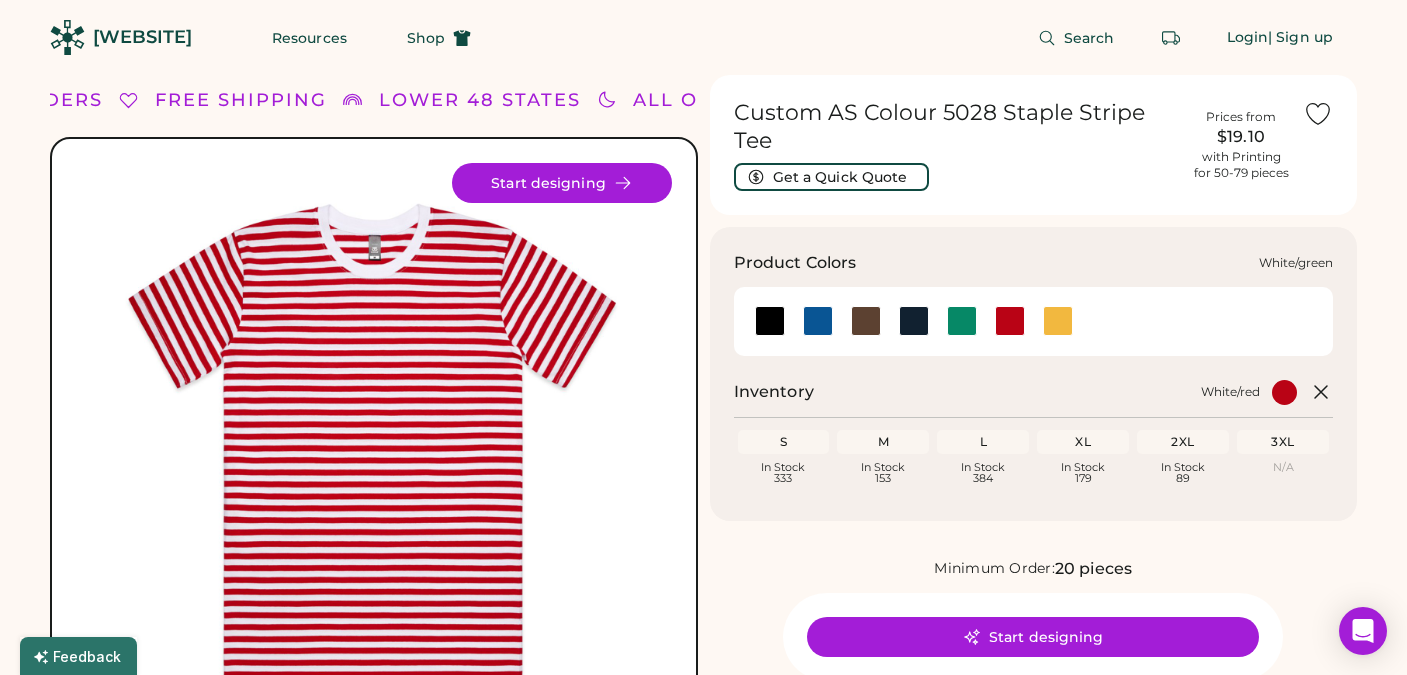 click at bounding box center (962, 321) 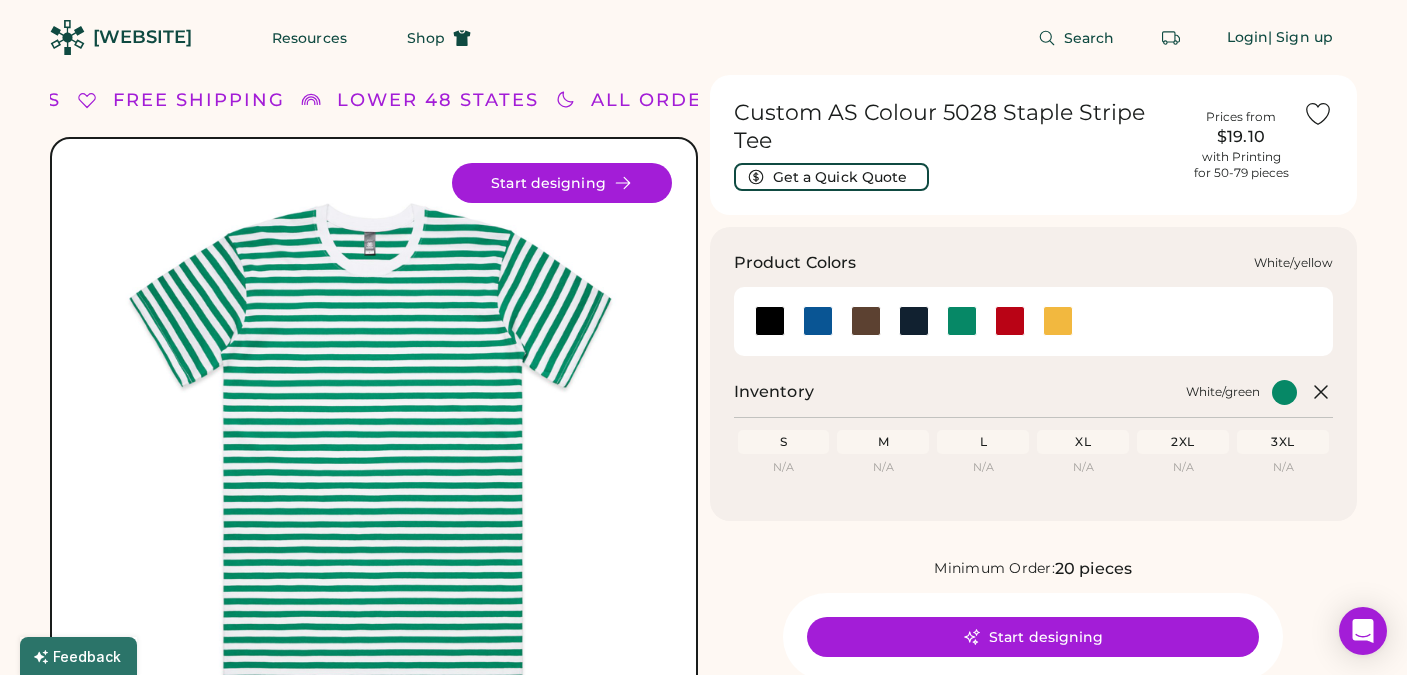 click at bounding box center [1058, 321] 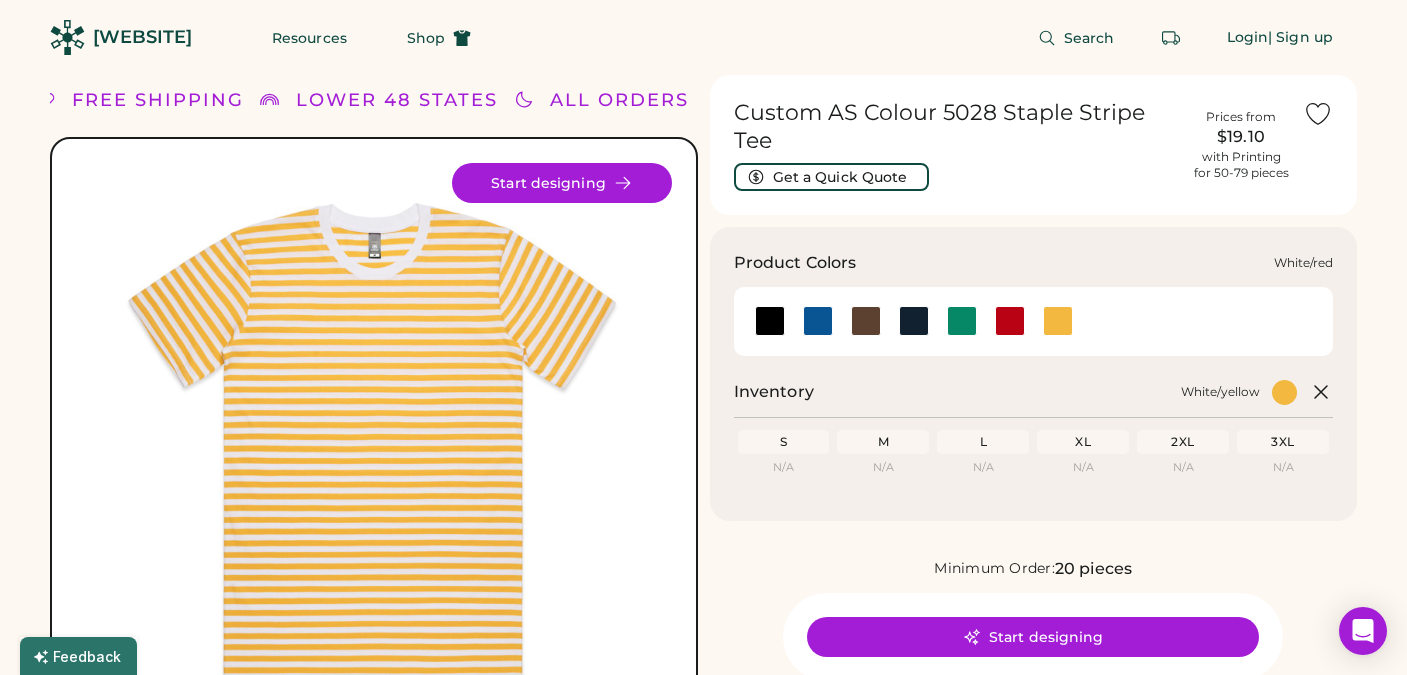 click at bounding box center (1010, 321) 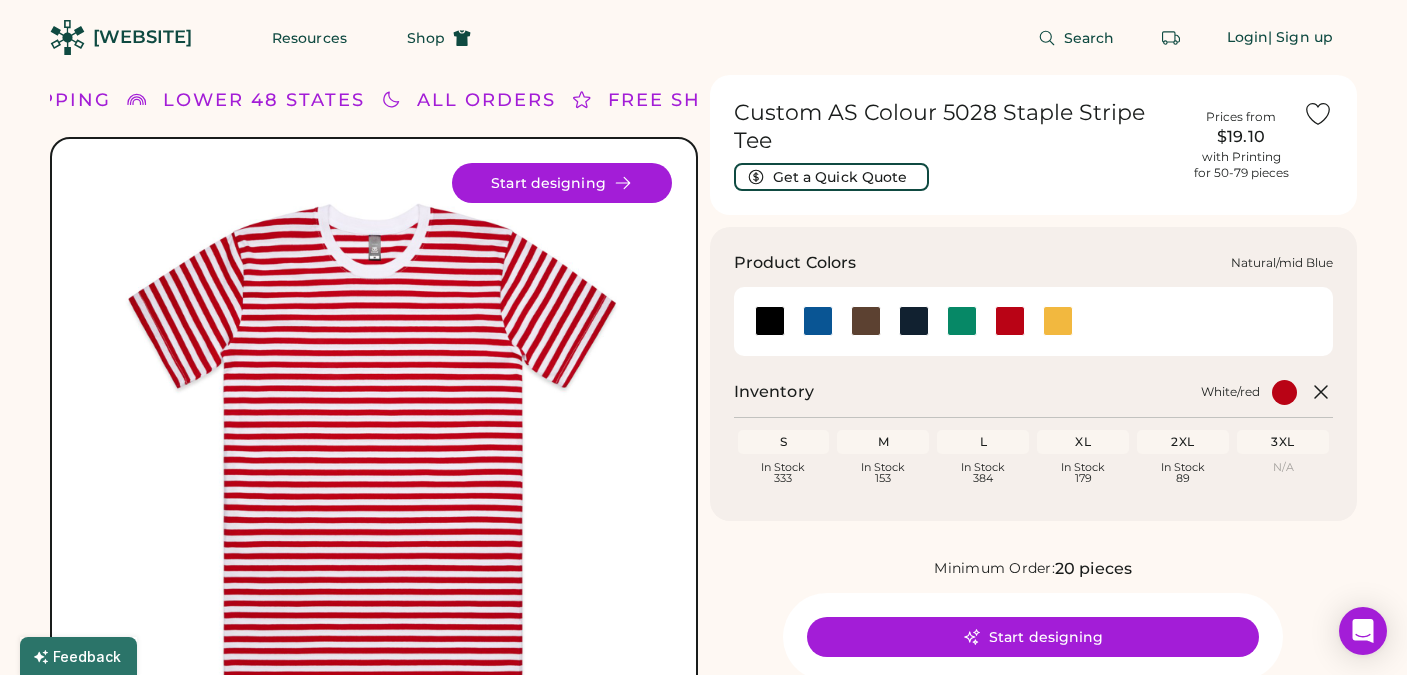 click at bounding box center (818, 321) 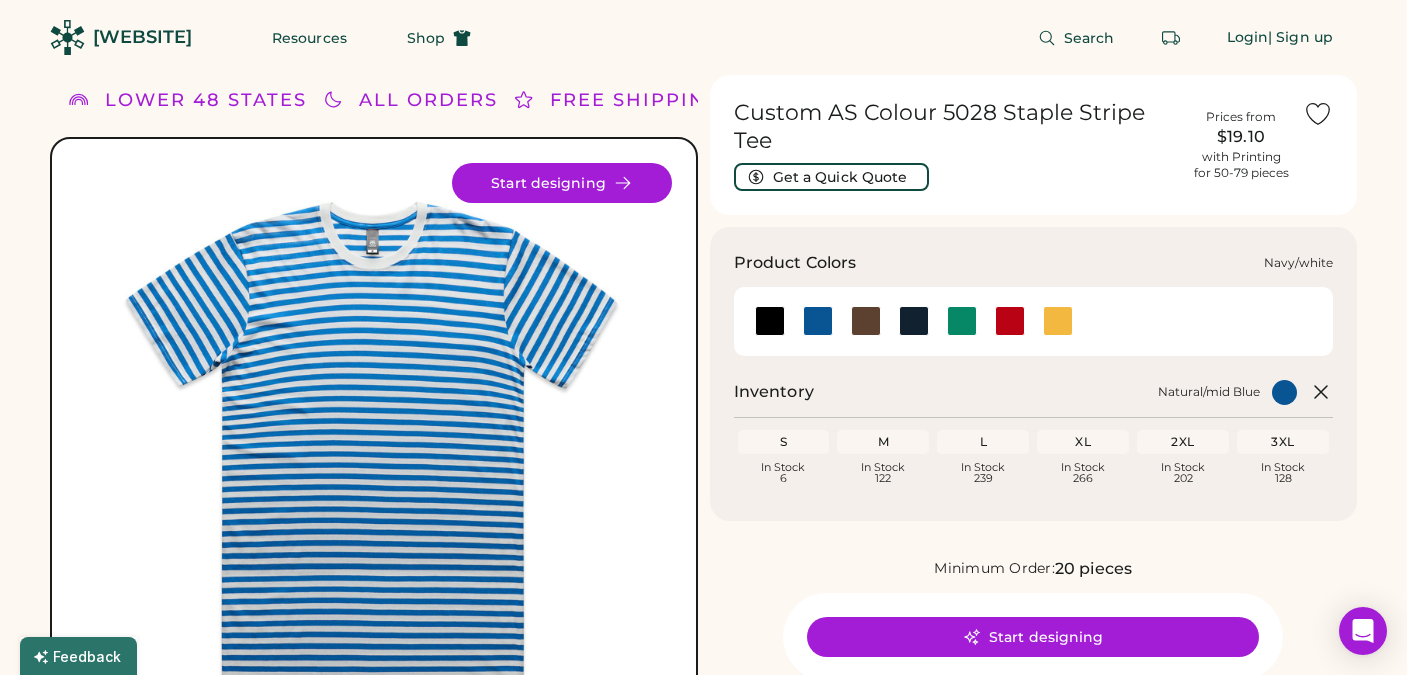click at bounding box center (914, 321) 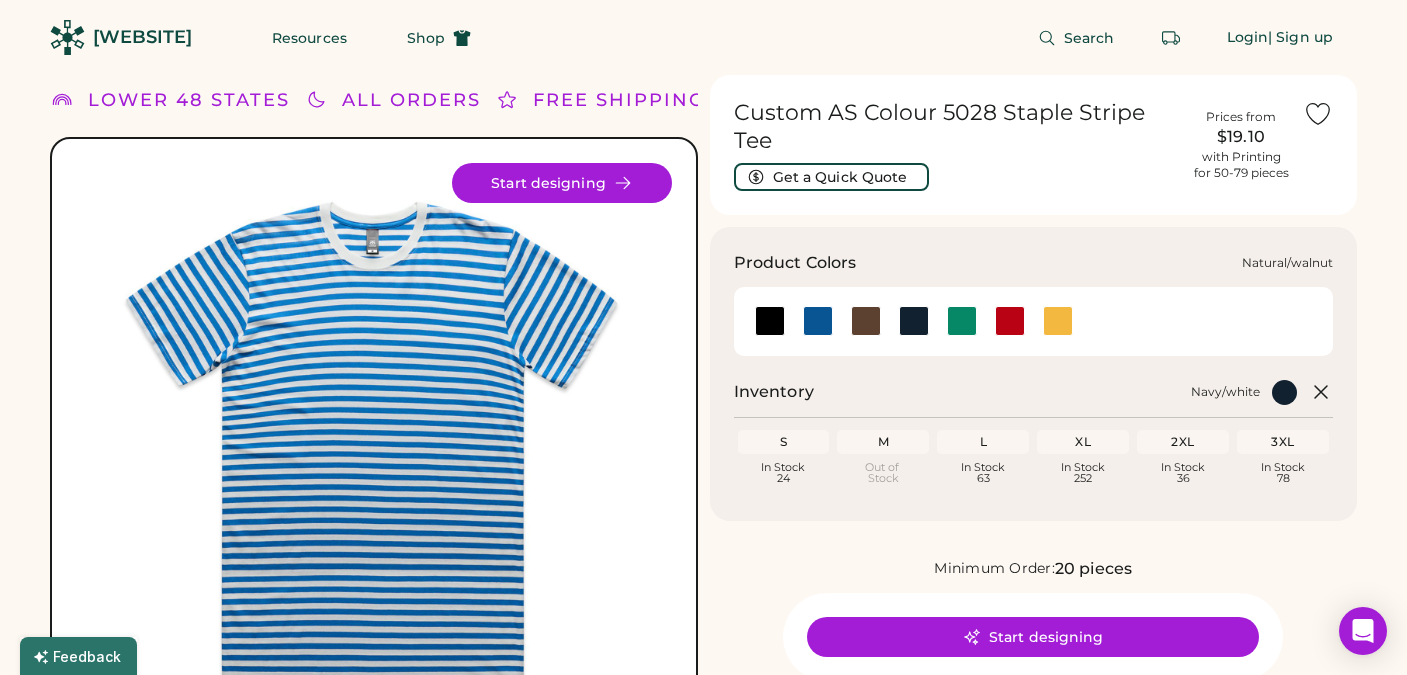 click at bounding box center (866, 321) 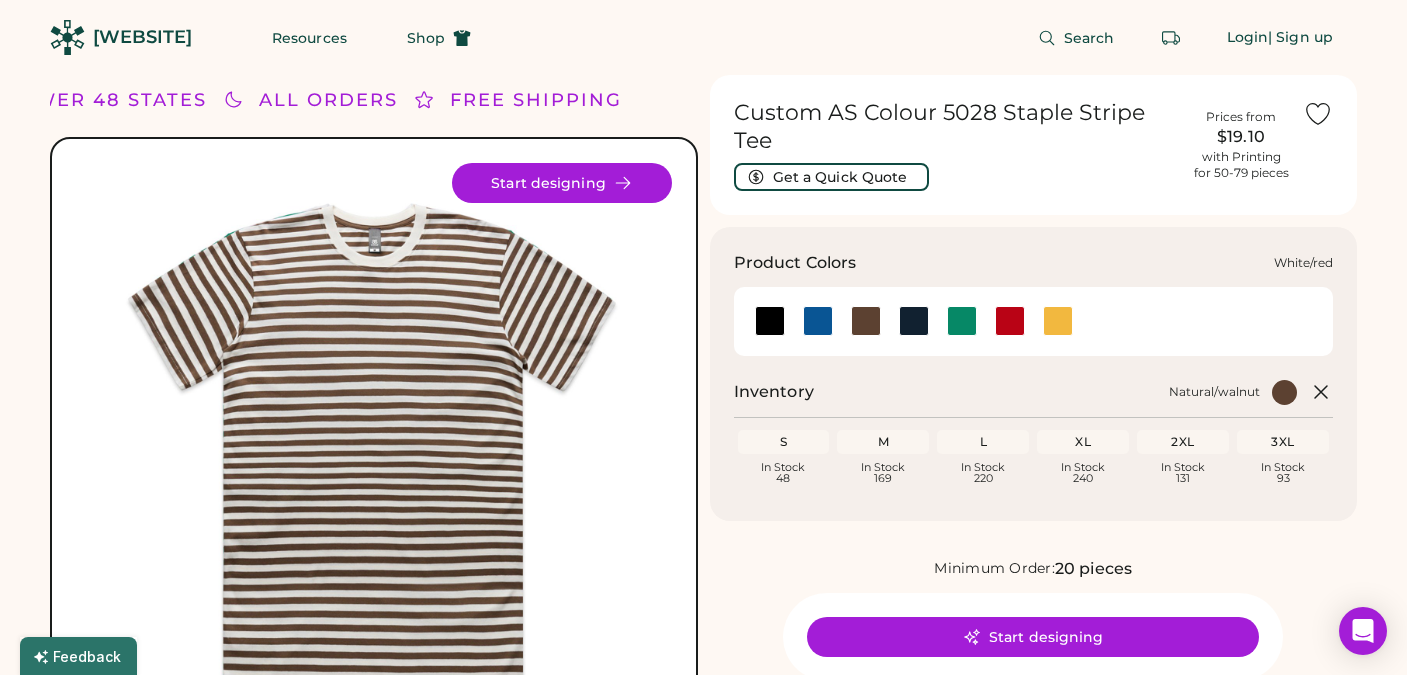 click at bounding box center (1010, 321) 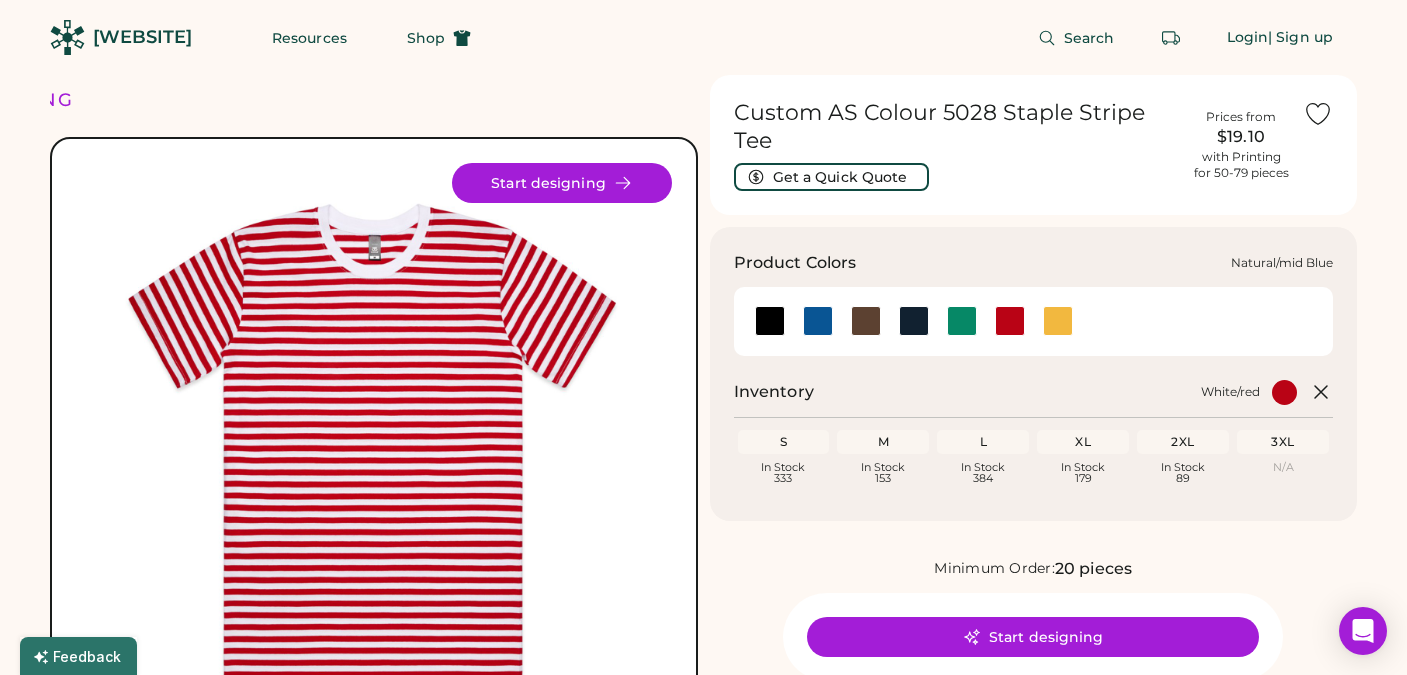 click at bounding box center [818, 321] 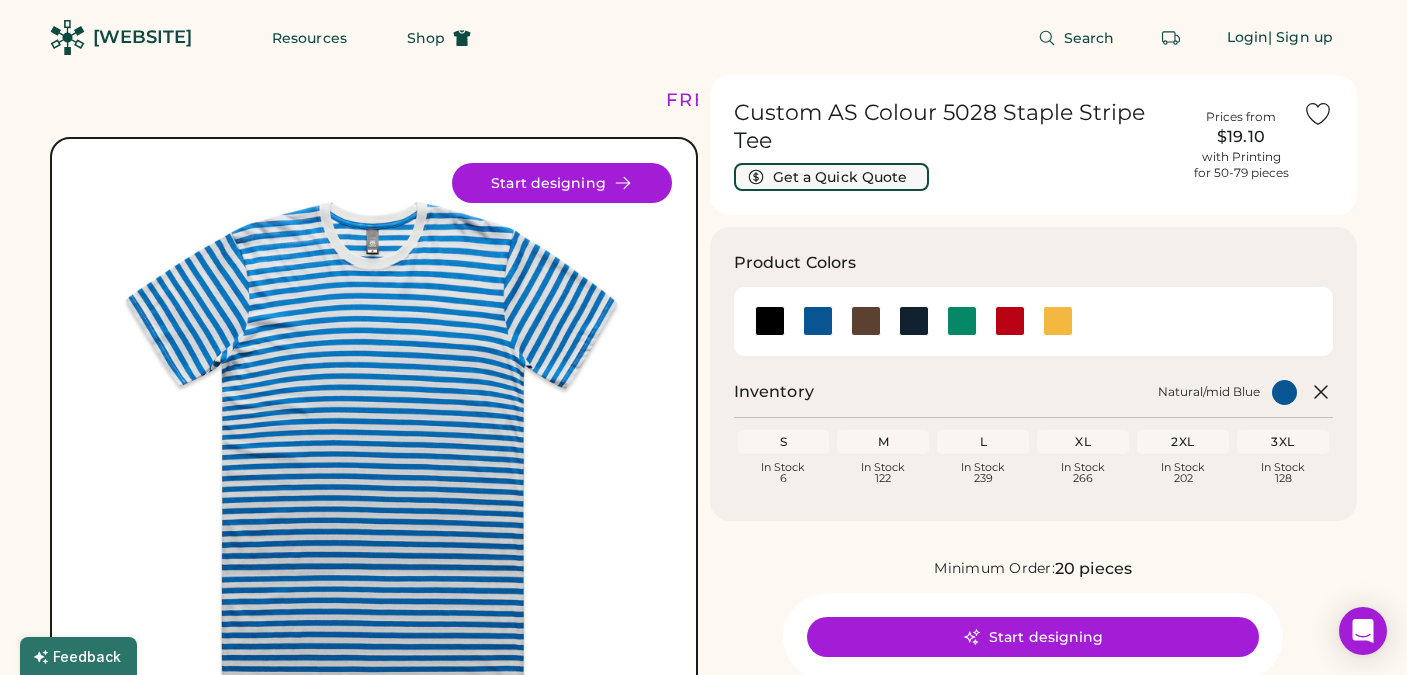 click on "Get a Quick Quote" at bounding box center [831, 177] 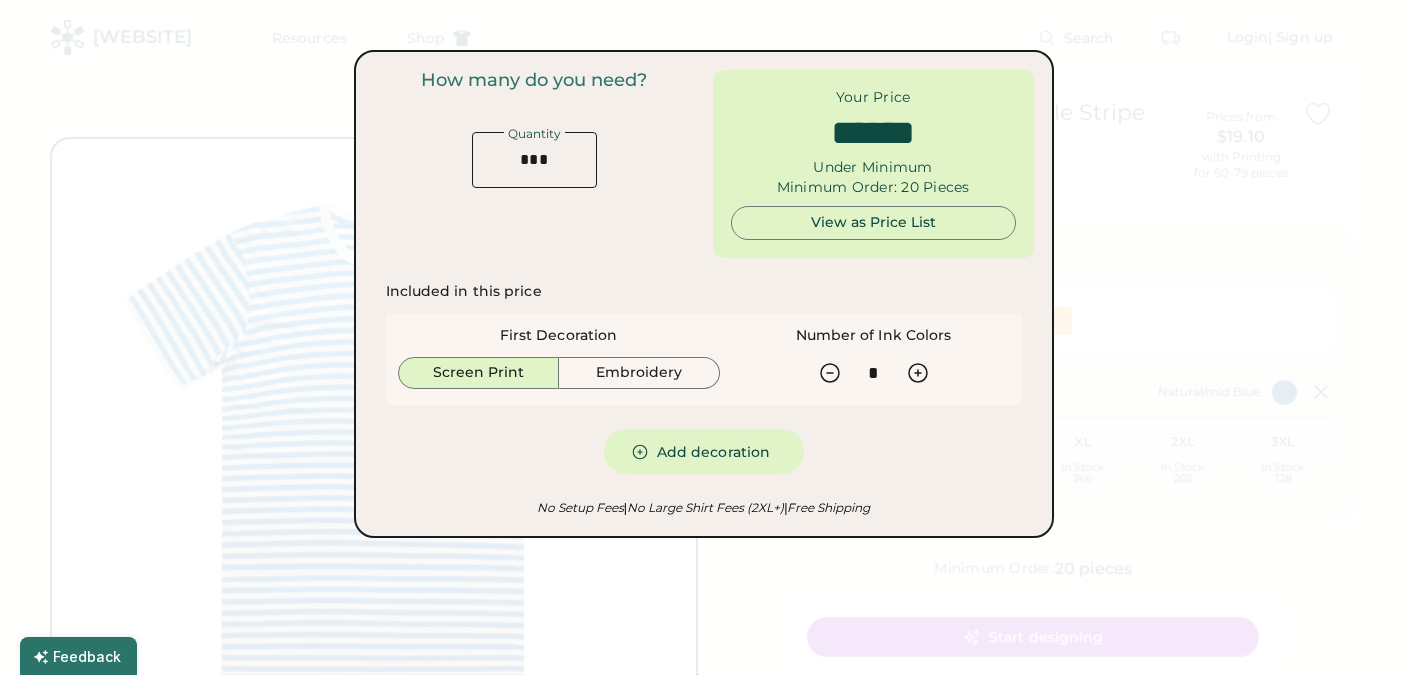click on "How many do you need? Quantity" at bounding box center [534, 164] 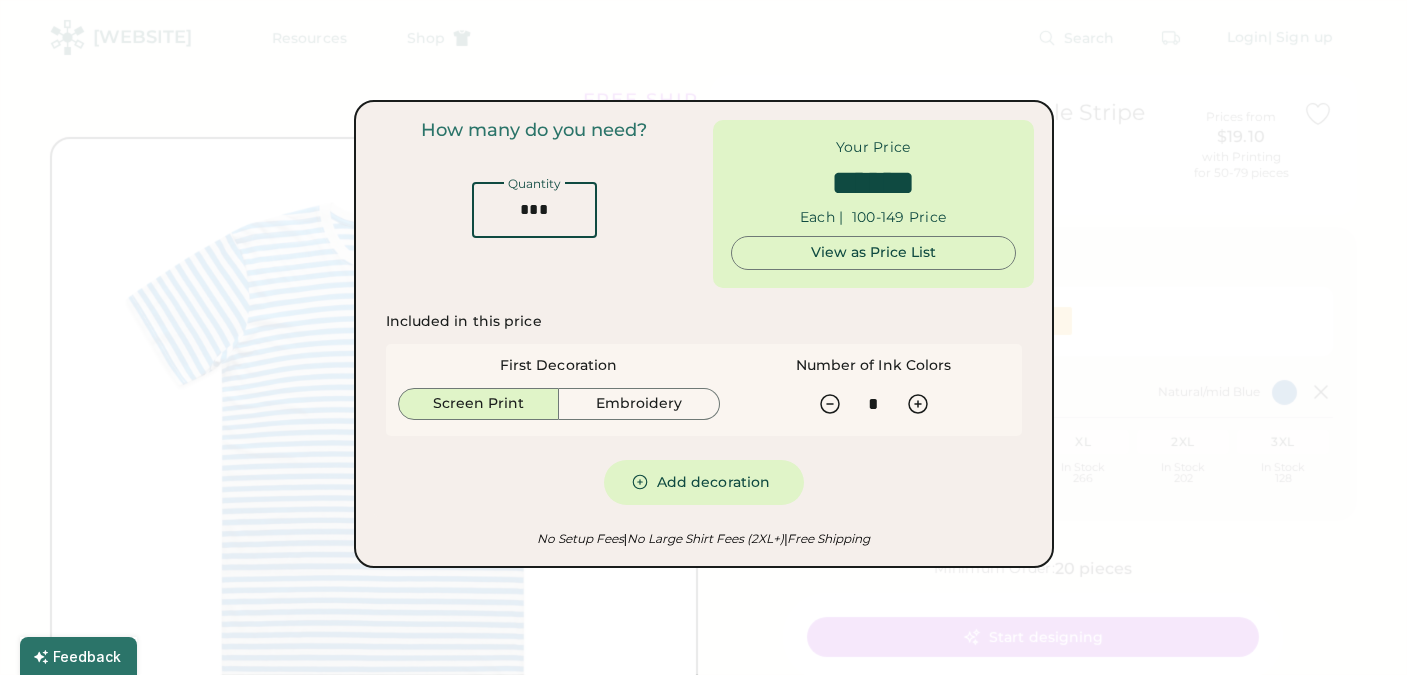click at bounding box center [534, 210] 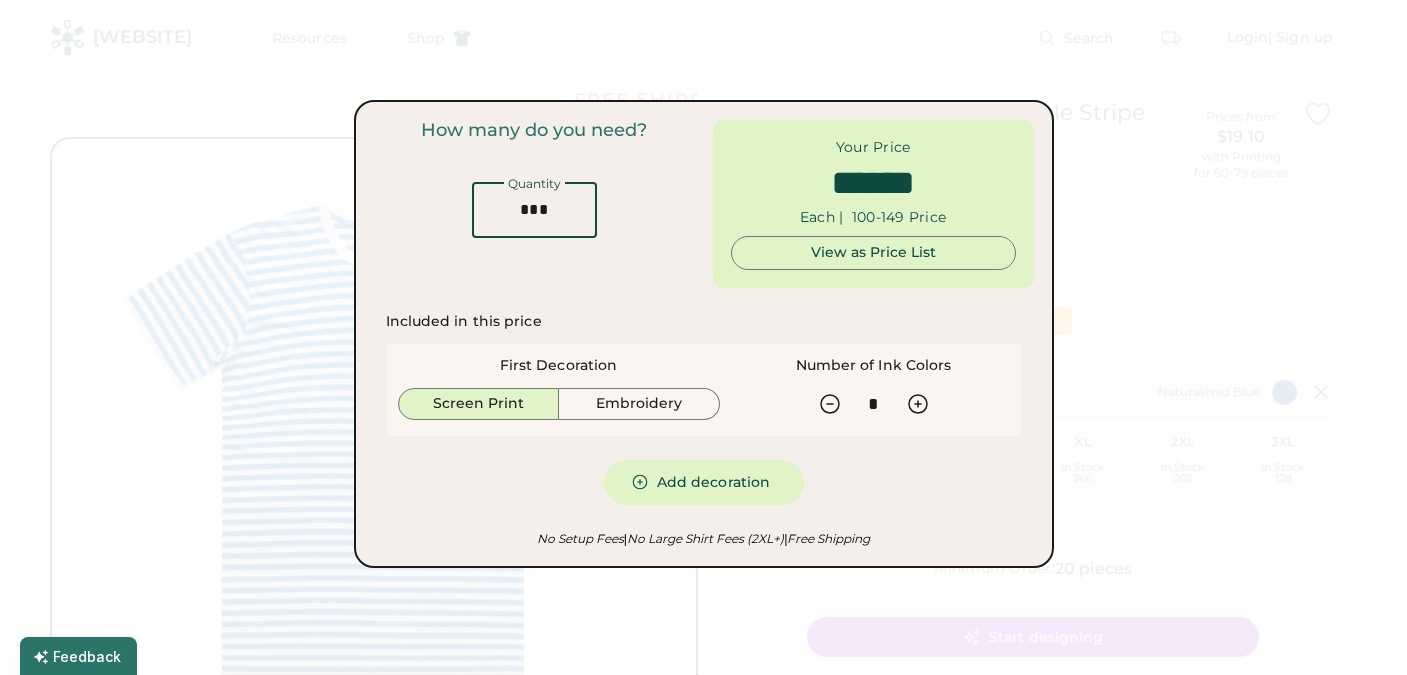 click at bounding box center [534, 210] 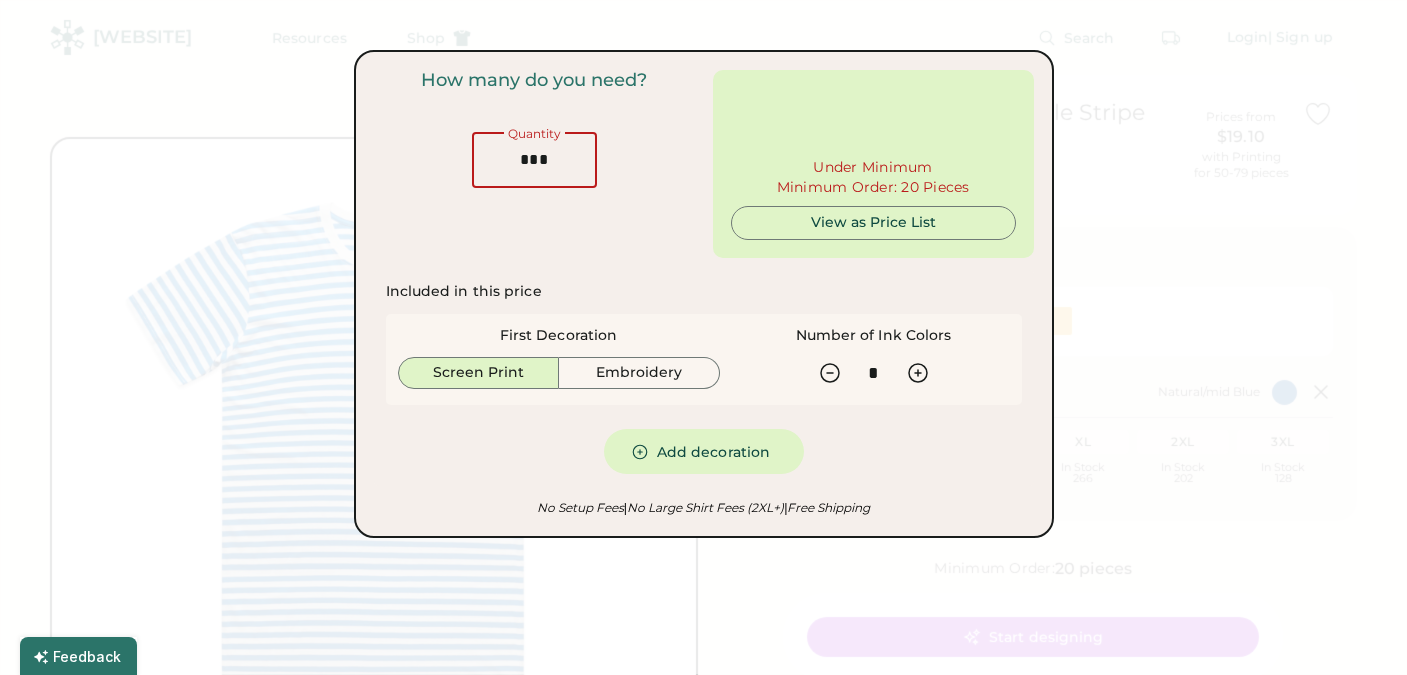 type on "***" 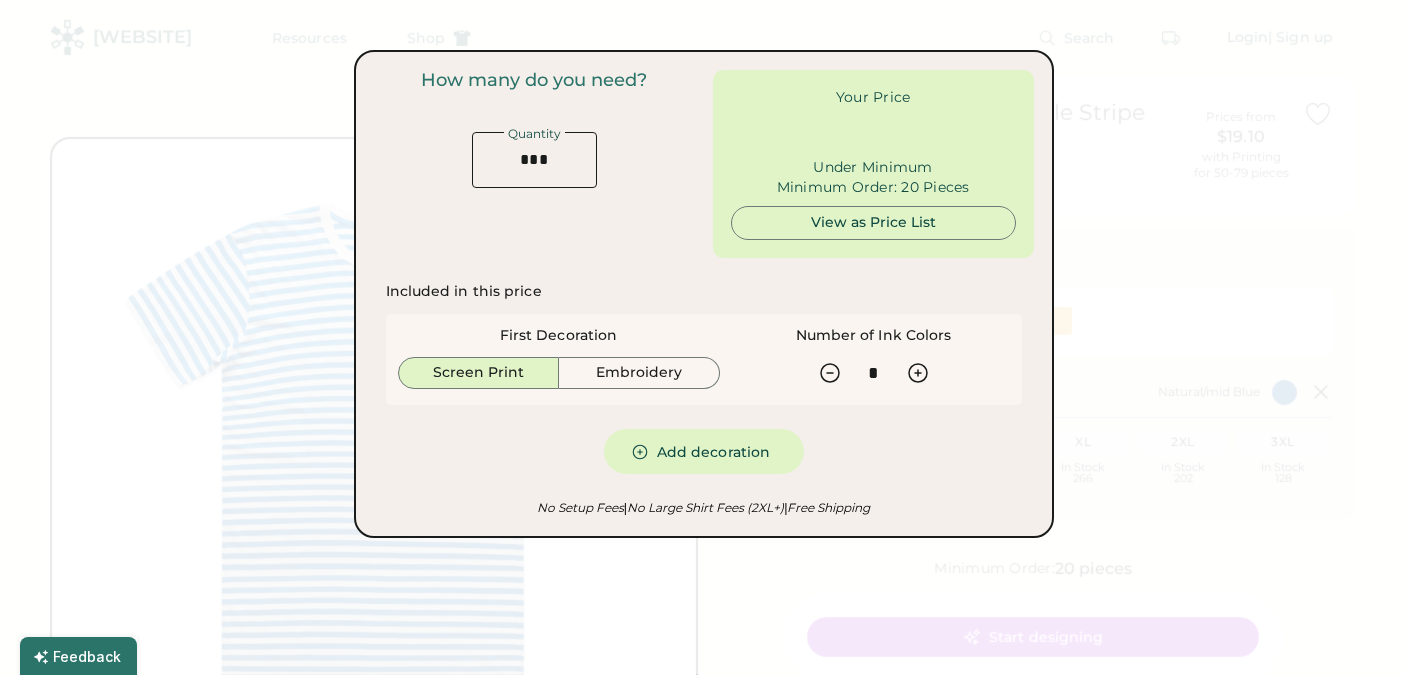click on "How many do you need? Quantity" at bounding box center (534, 164) 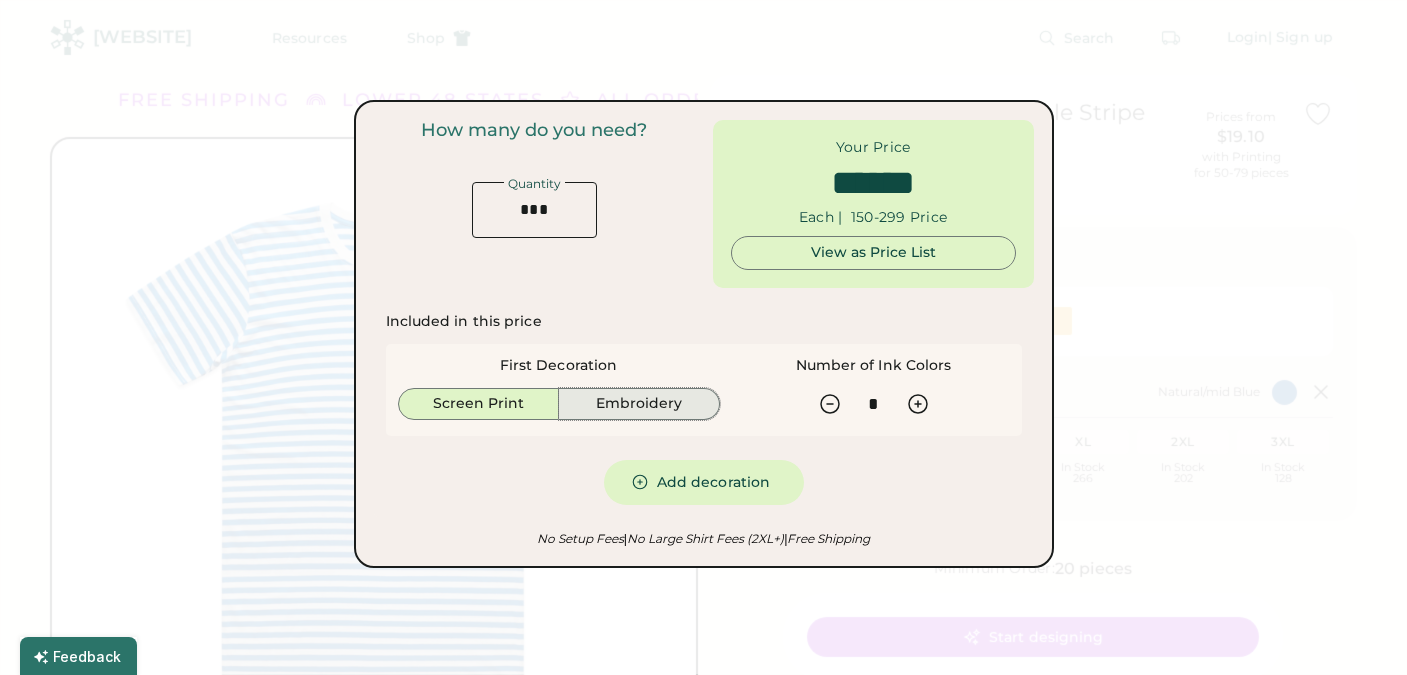 click on "Embroidery" at bounding box center (639, 404) 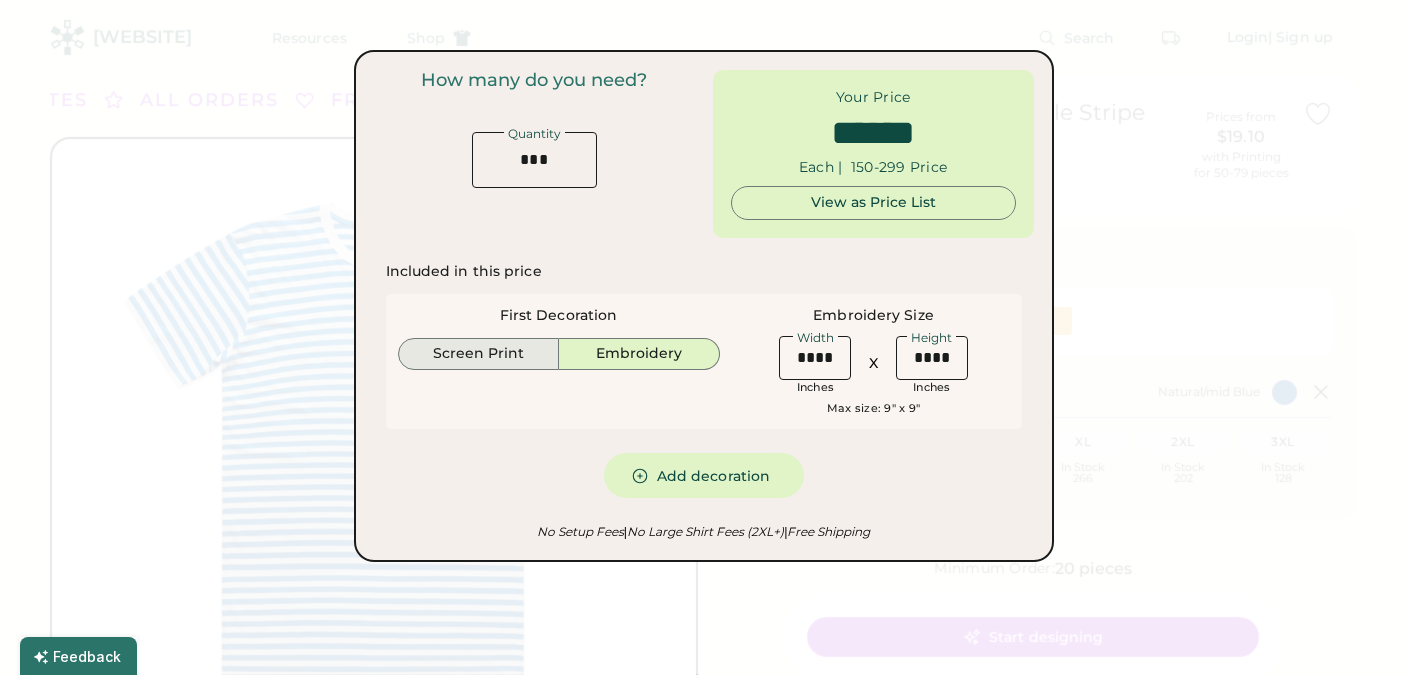 click on "Screen Print" at bounding box center (479, 354) 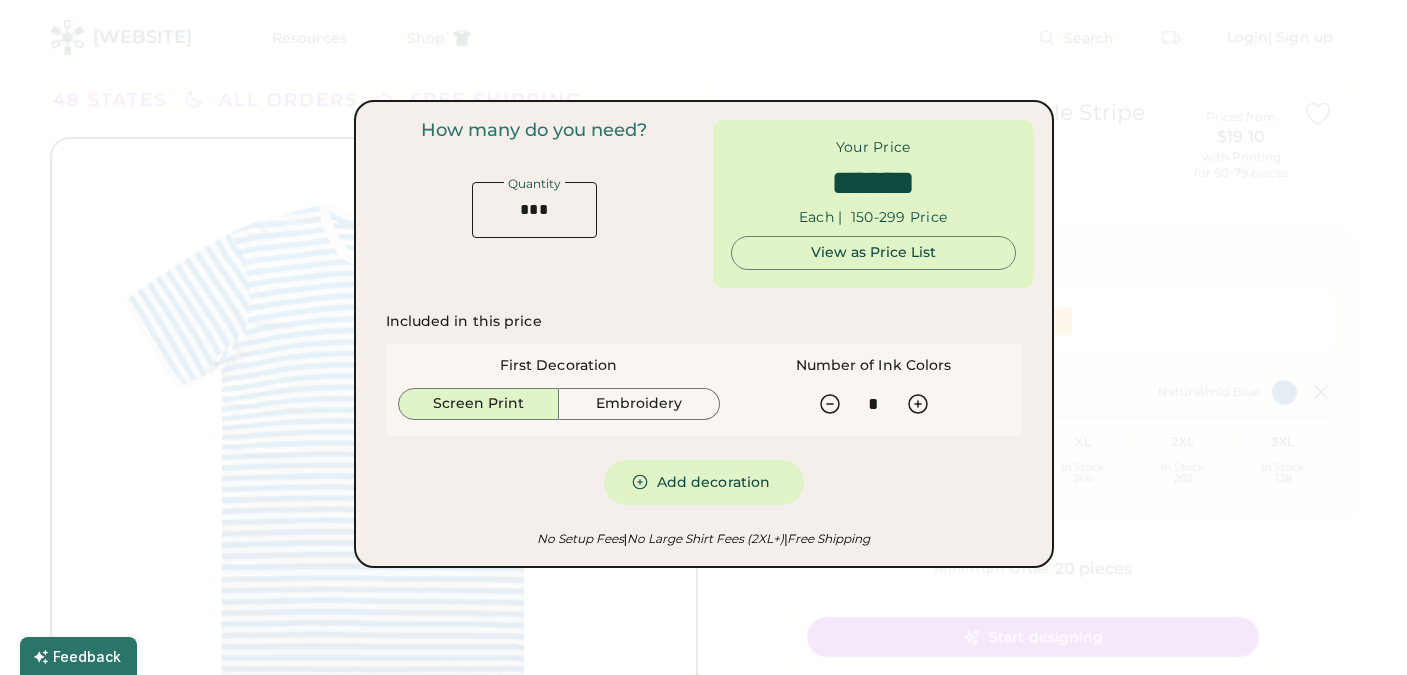 click at bounding box center [703, 337] 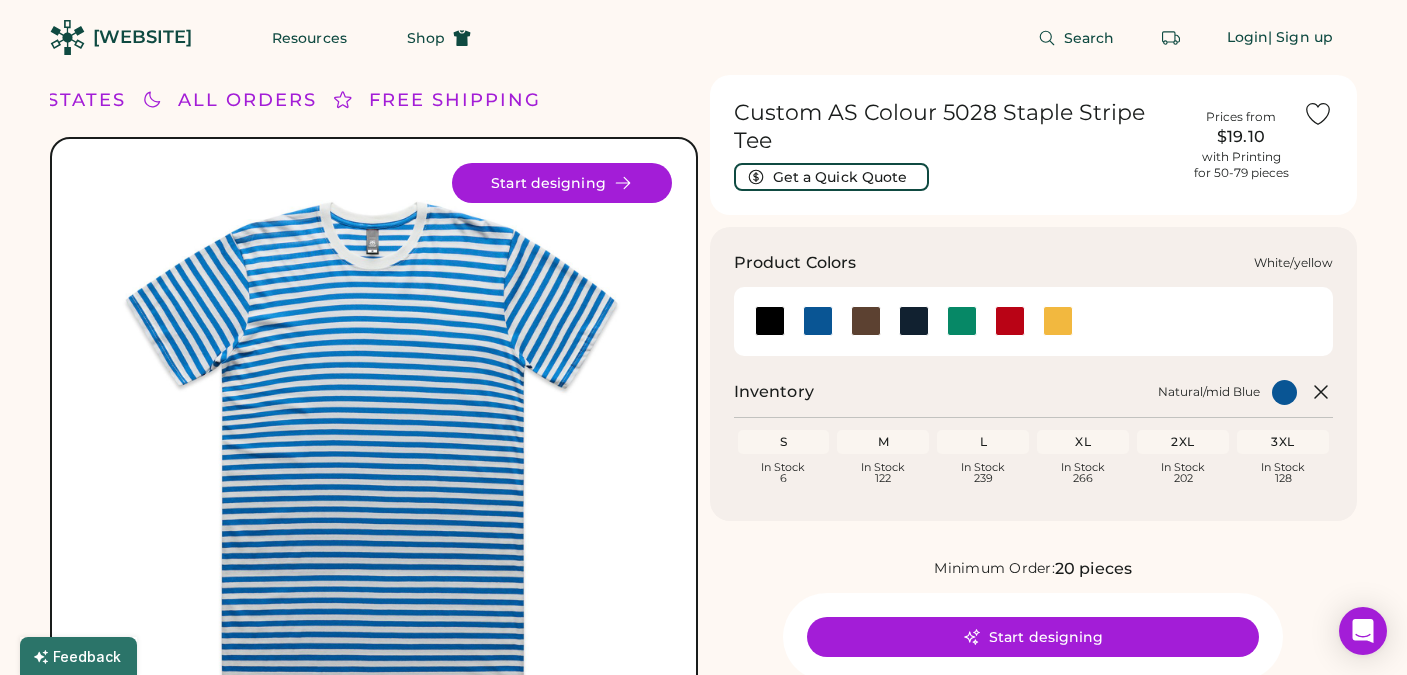 click at bounding box center [1058, 321] 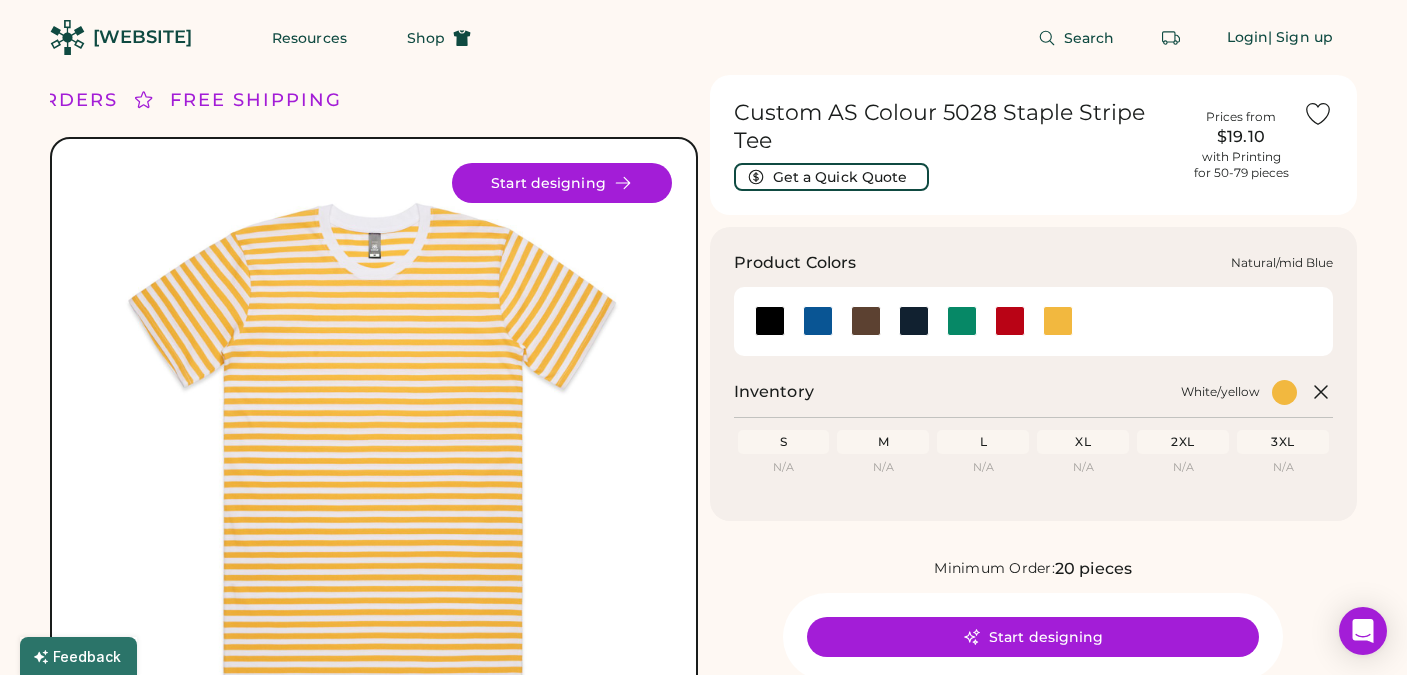 click at bounding box center [818, 321] 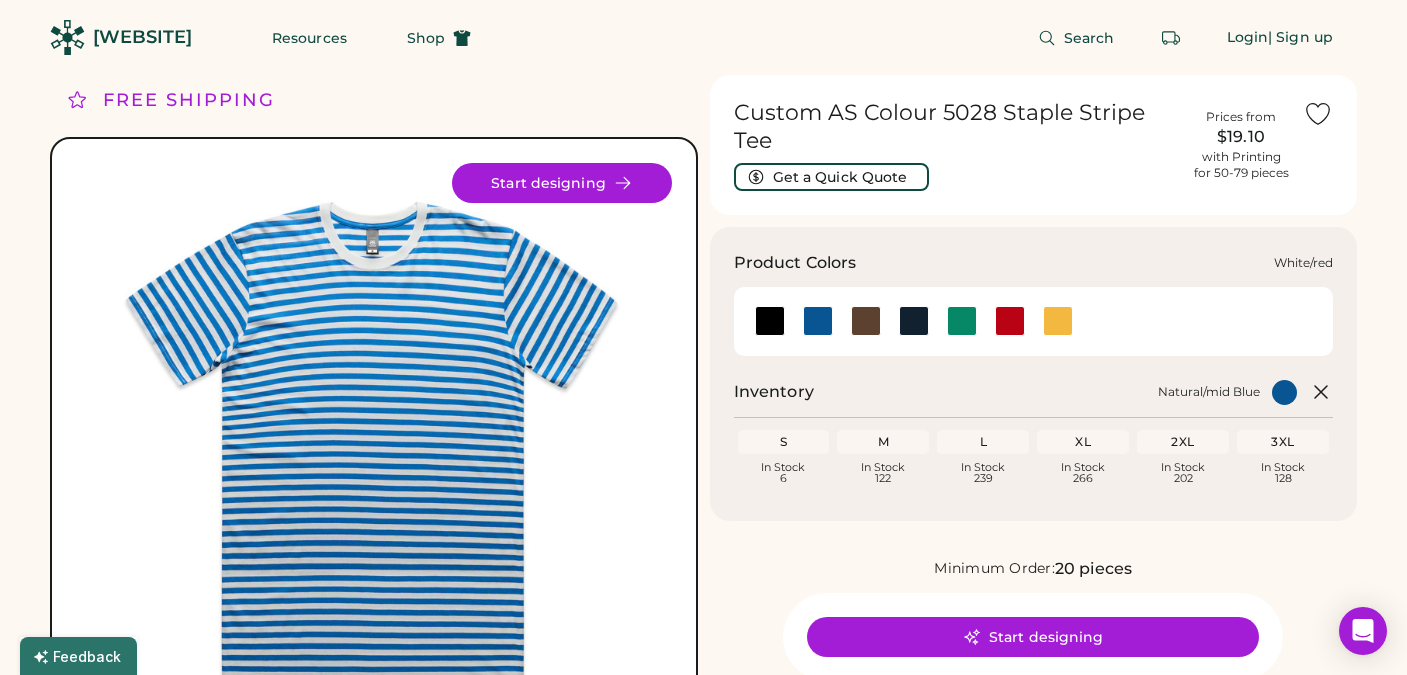 click at bounding box center [1010, 321] 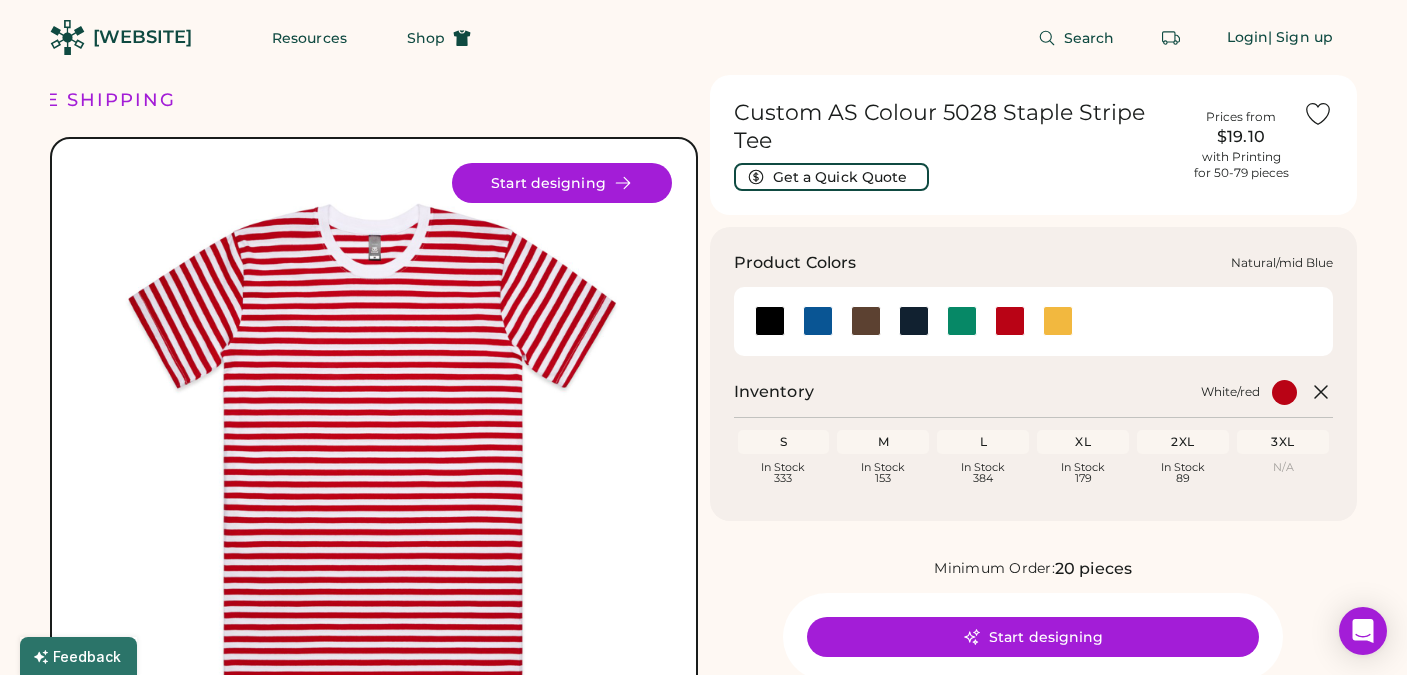 click at bounding box center [818, 321] 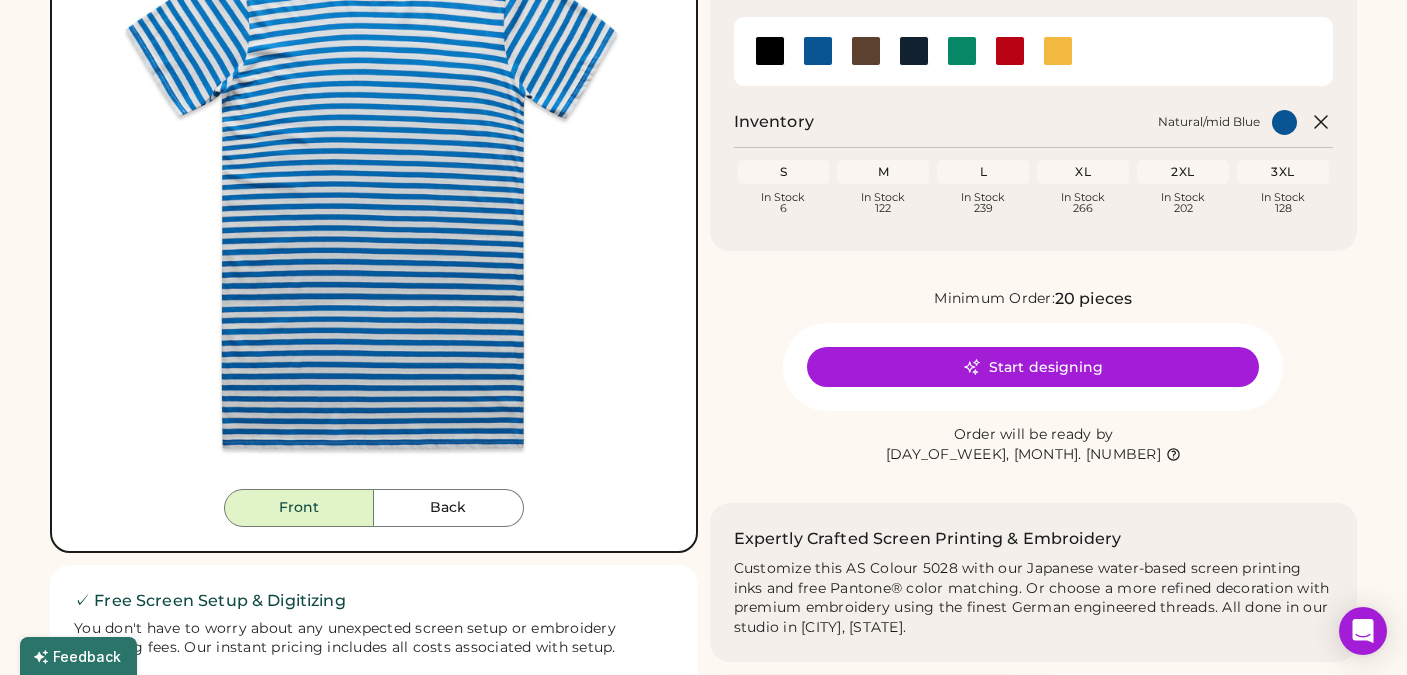 scroll, scrollTop: 277, scrollLeft: 0, axis: vertical 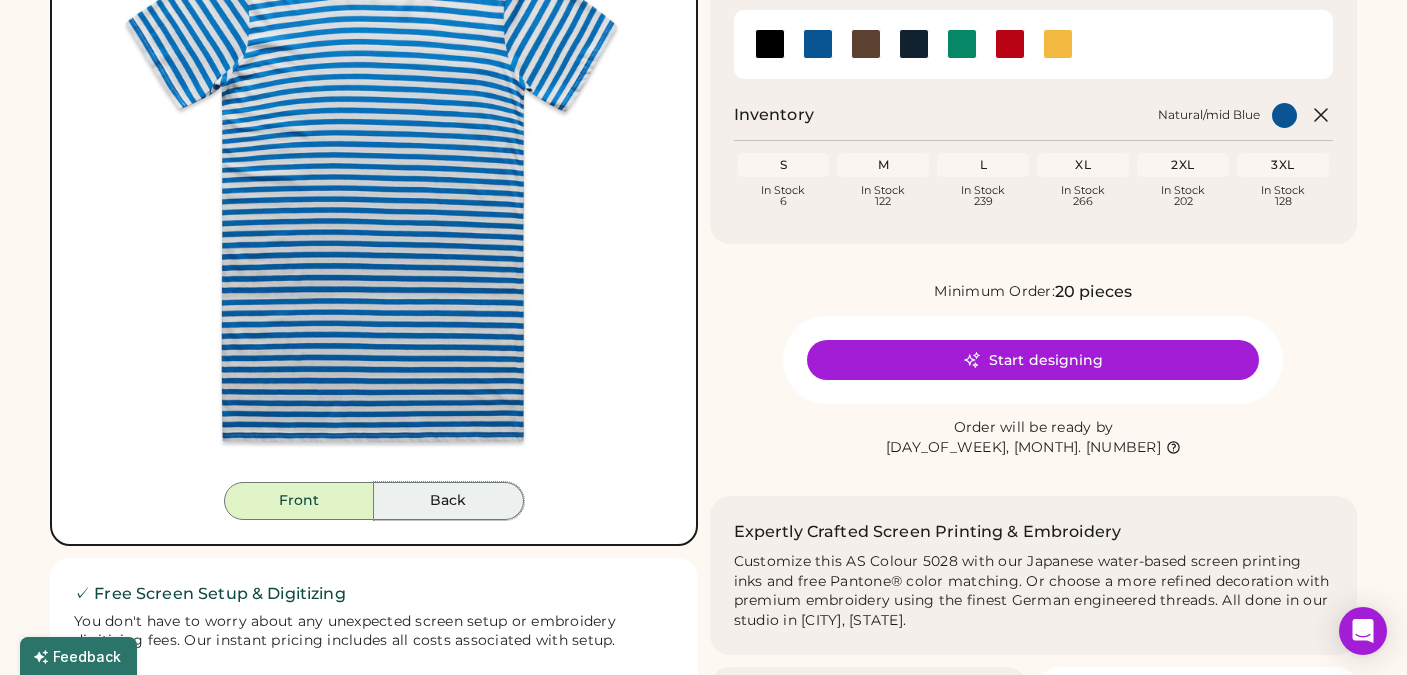 click on "Back" at bounding box center [449, 501] 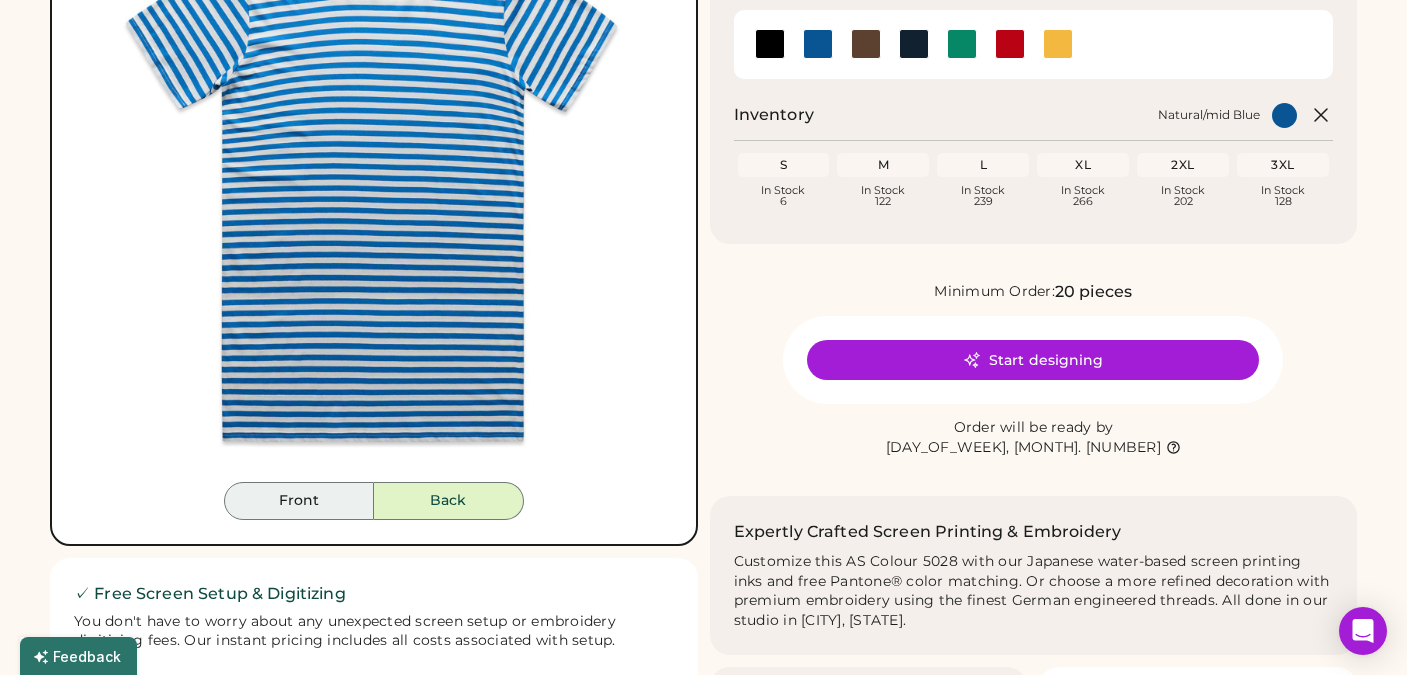 click on "Front" at bounding box center [299, 501] 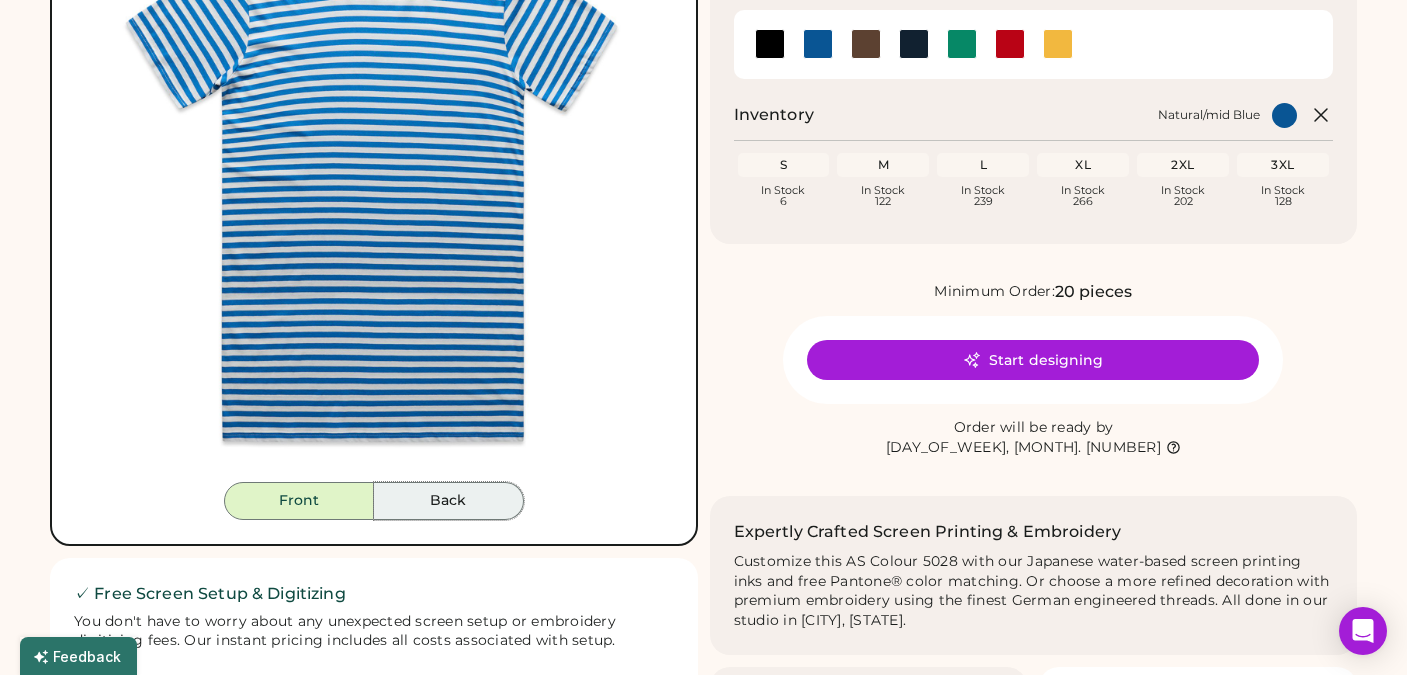 click on "Back" at bounding box center (449, 501) 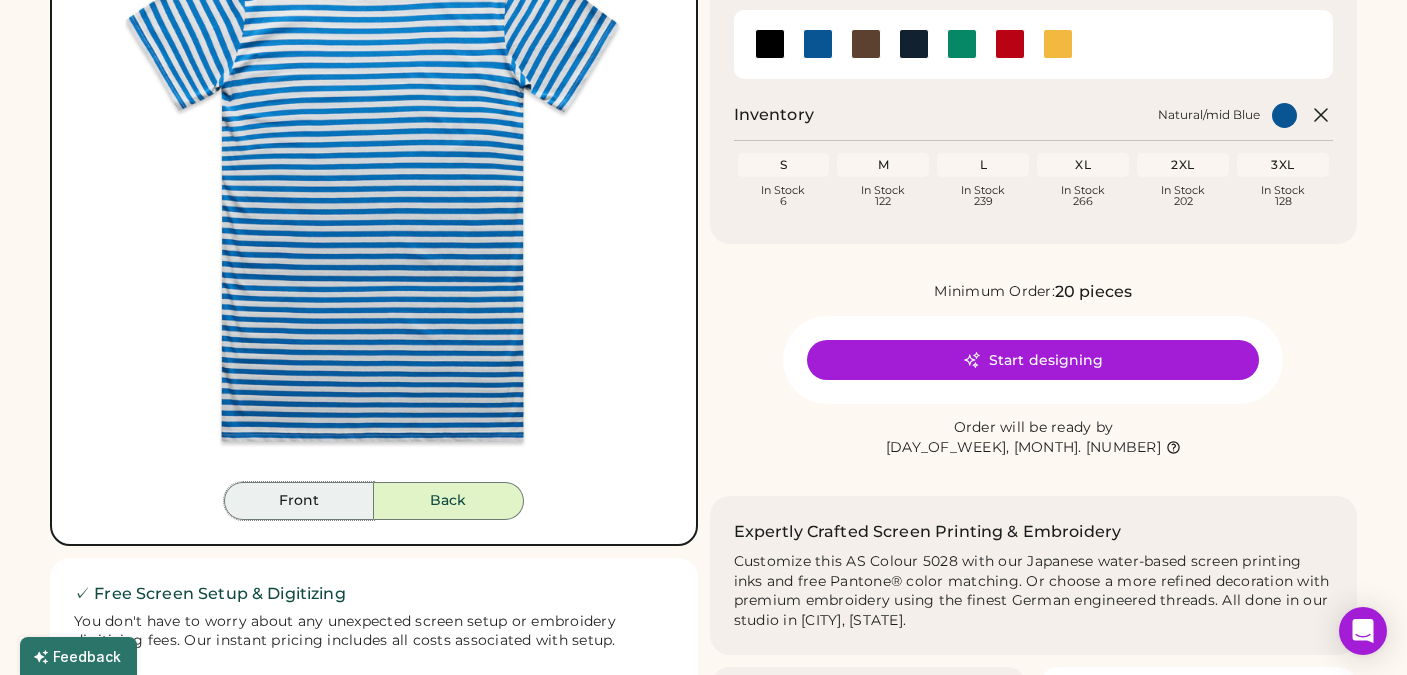 click on "Front" at bounding box center (299, 501) 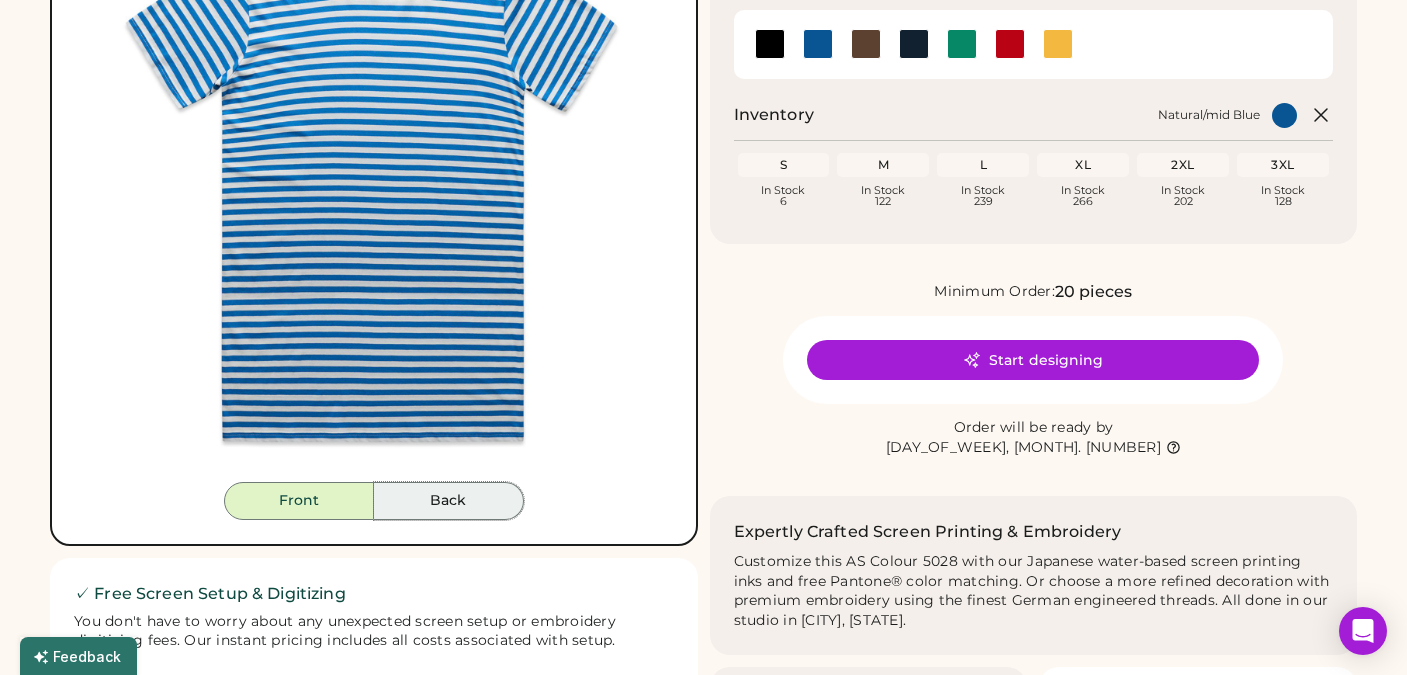 click on "Back" at bounding box center [449, 501] 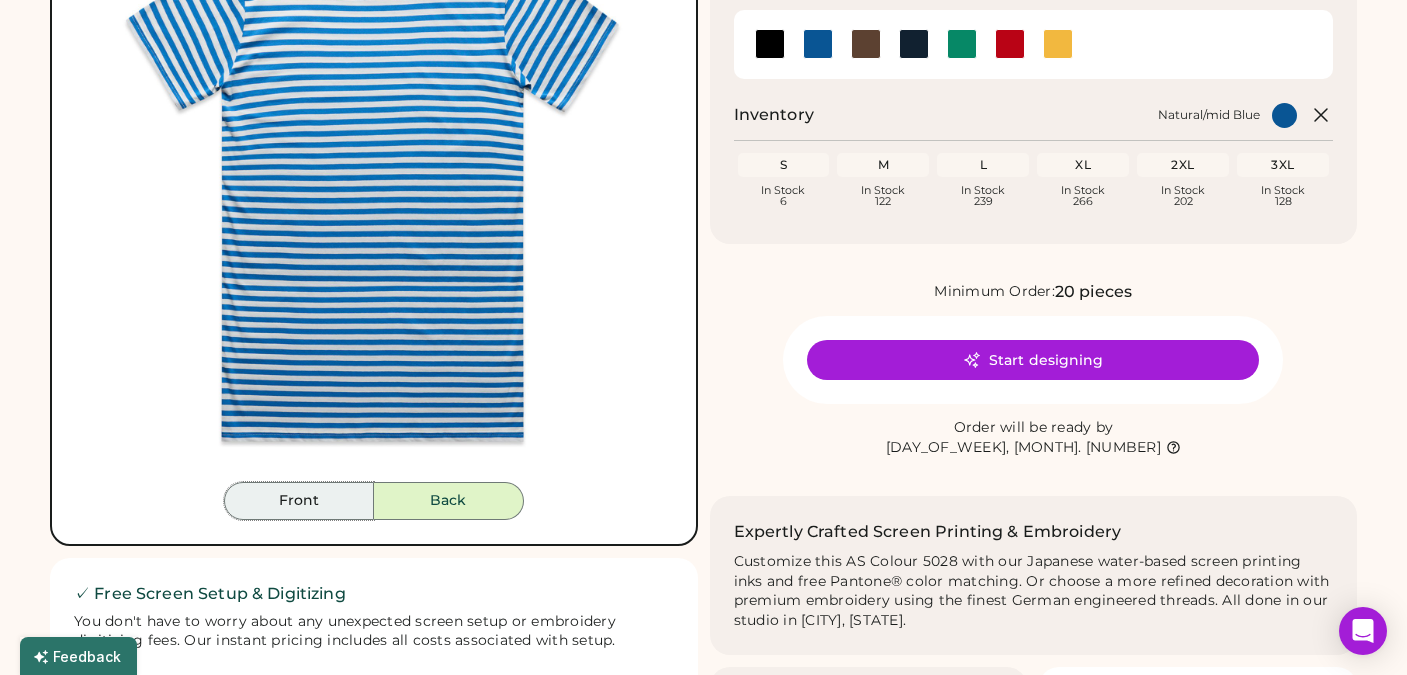 click on "Front" at bounding box center (299, 501) 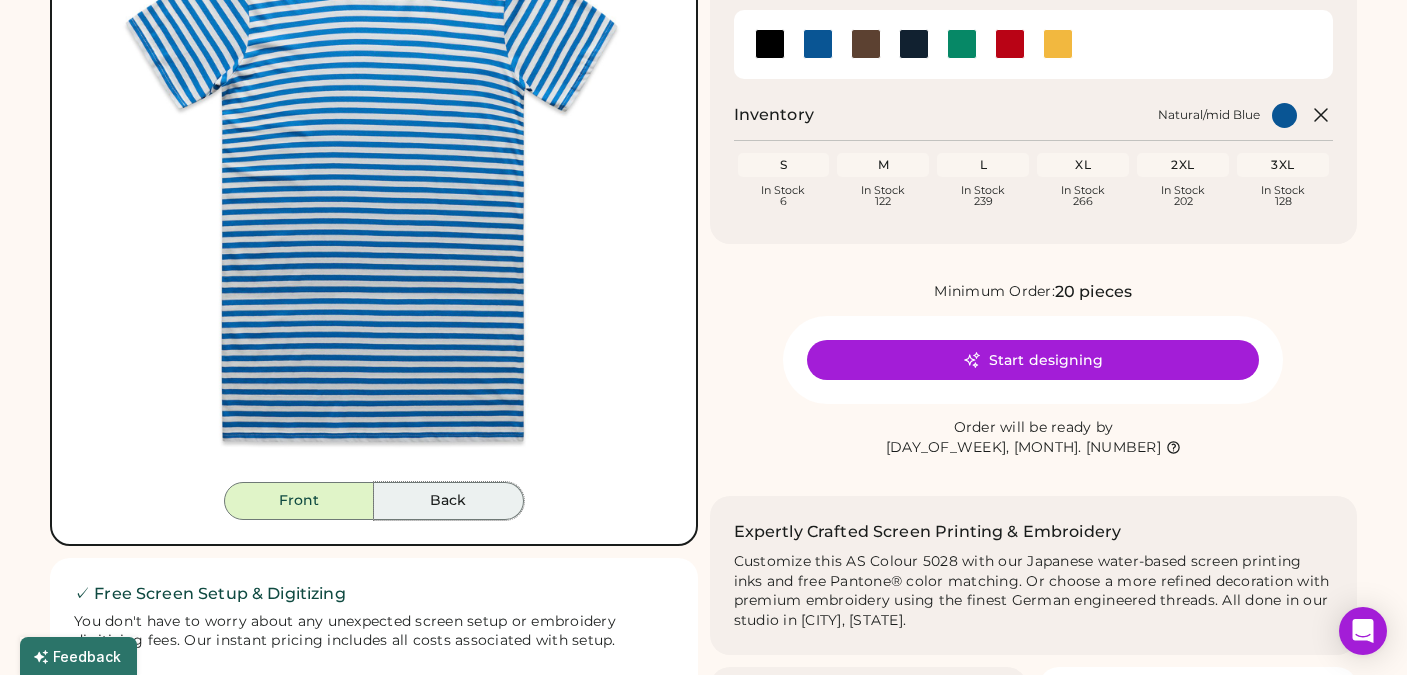 click on "Back" at bounding box center (449, 501) 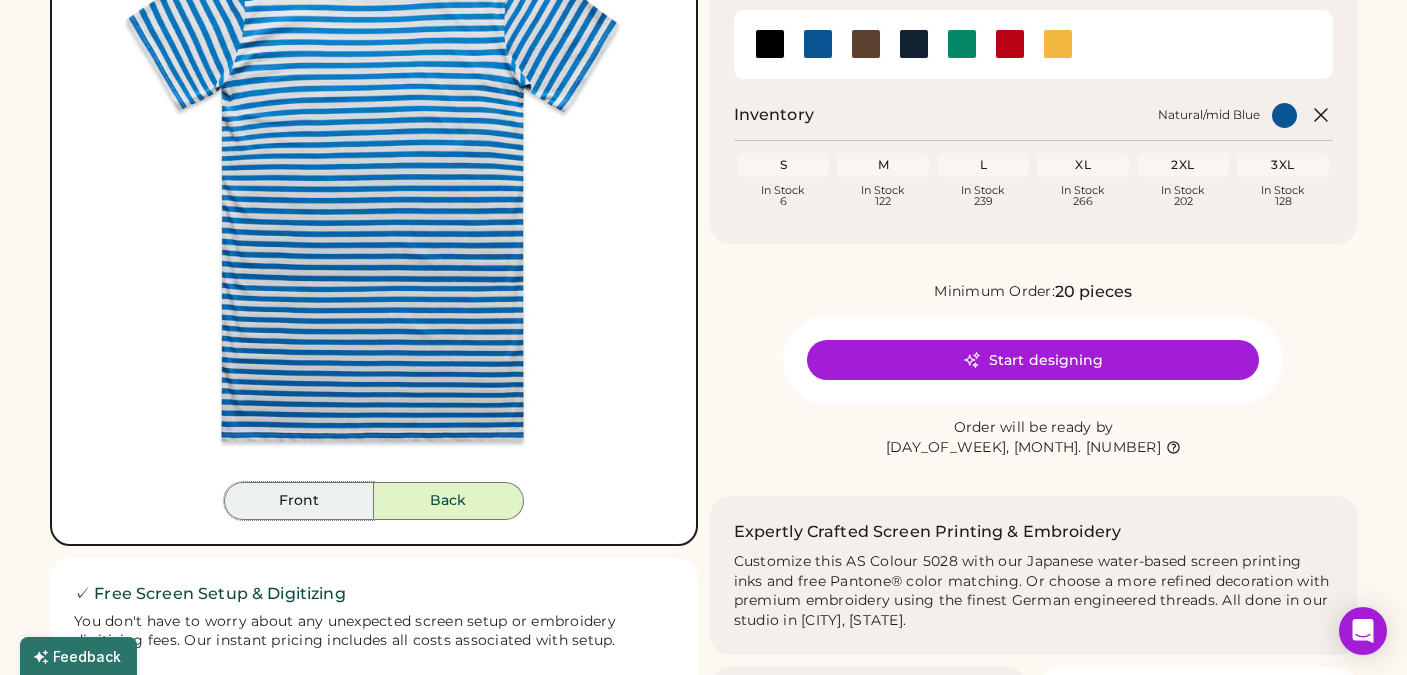 click on "Front" at bounding box center (299, 501) 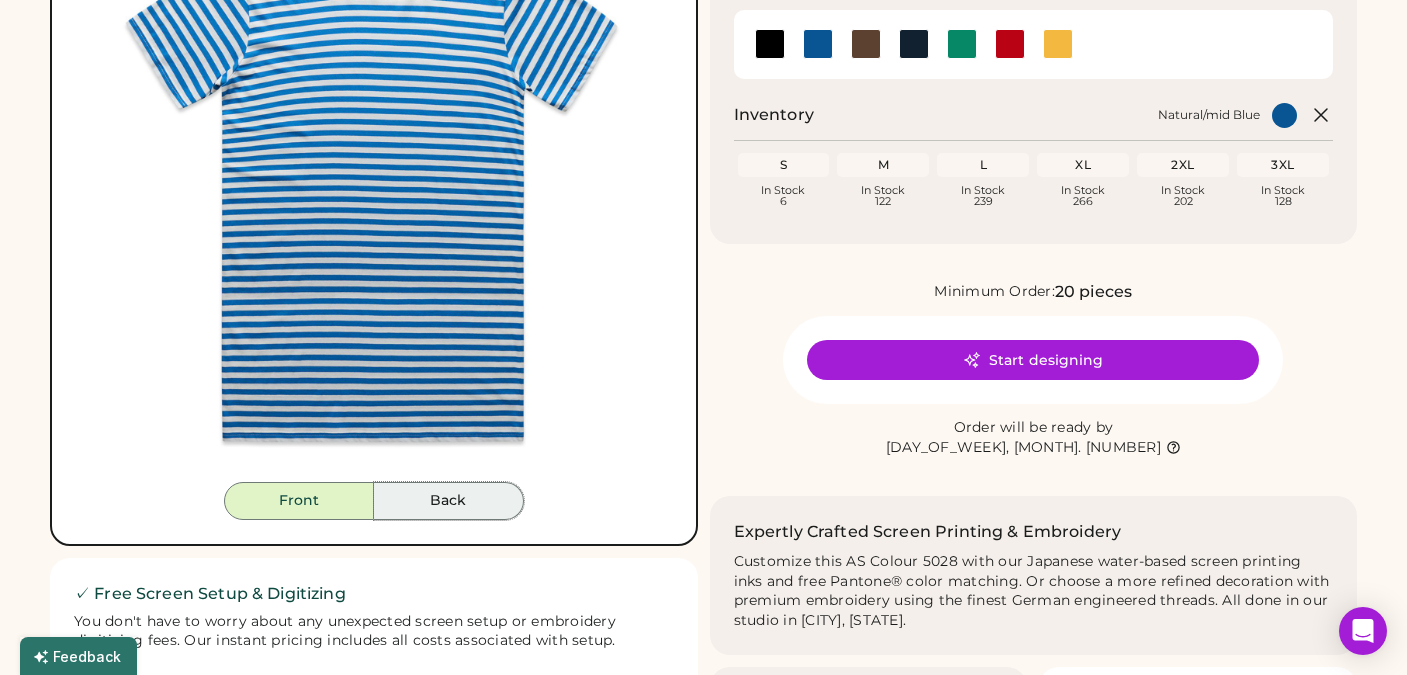 click on "Back" at bounding box center [449, 501] 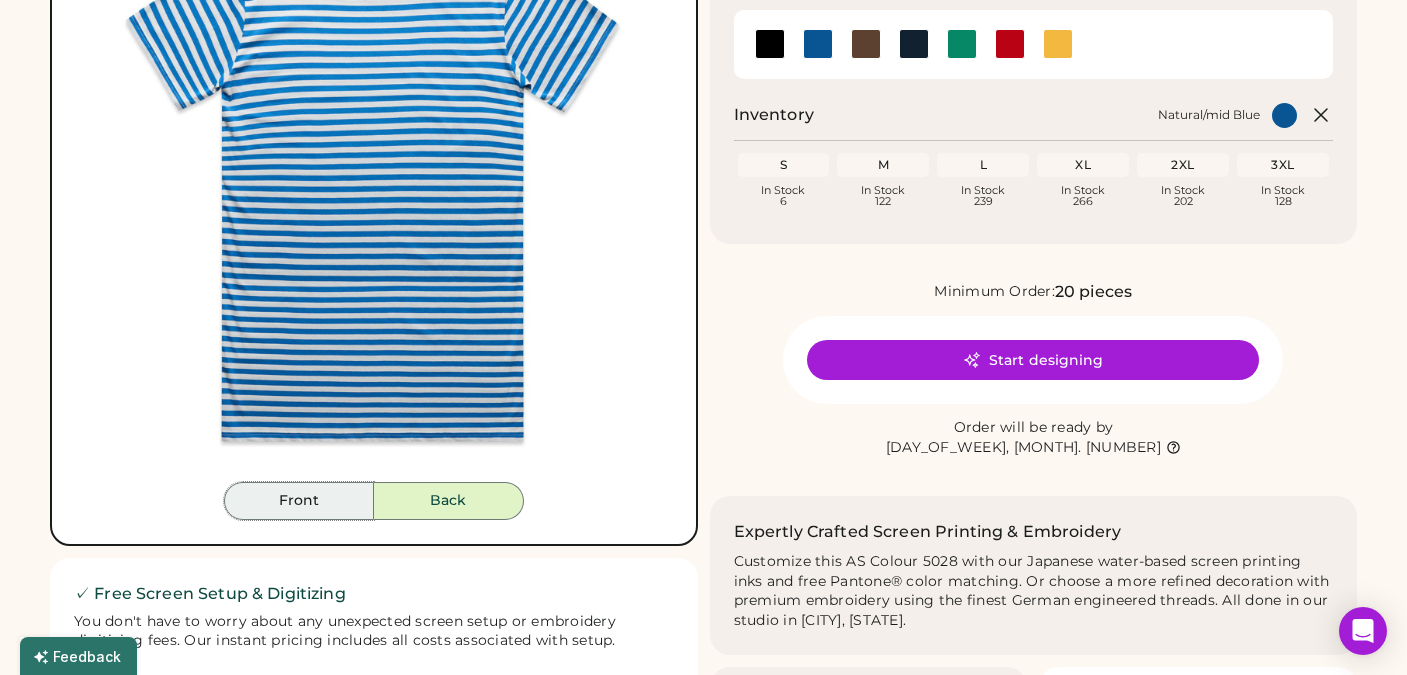 click on "Front" at bounding box center (299, 501) 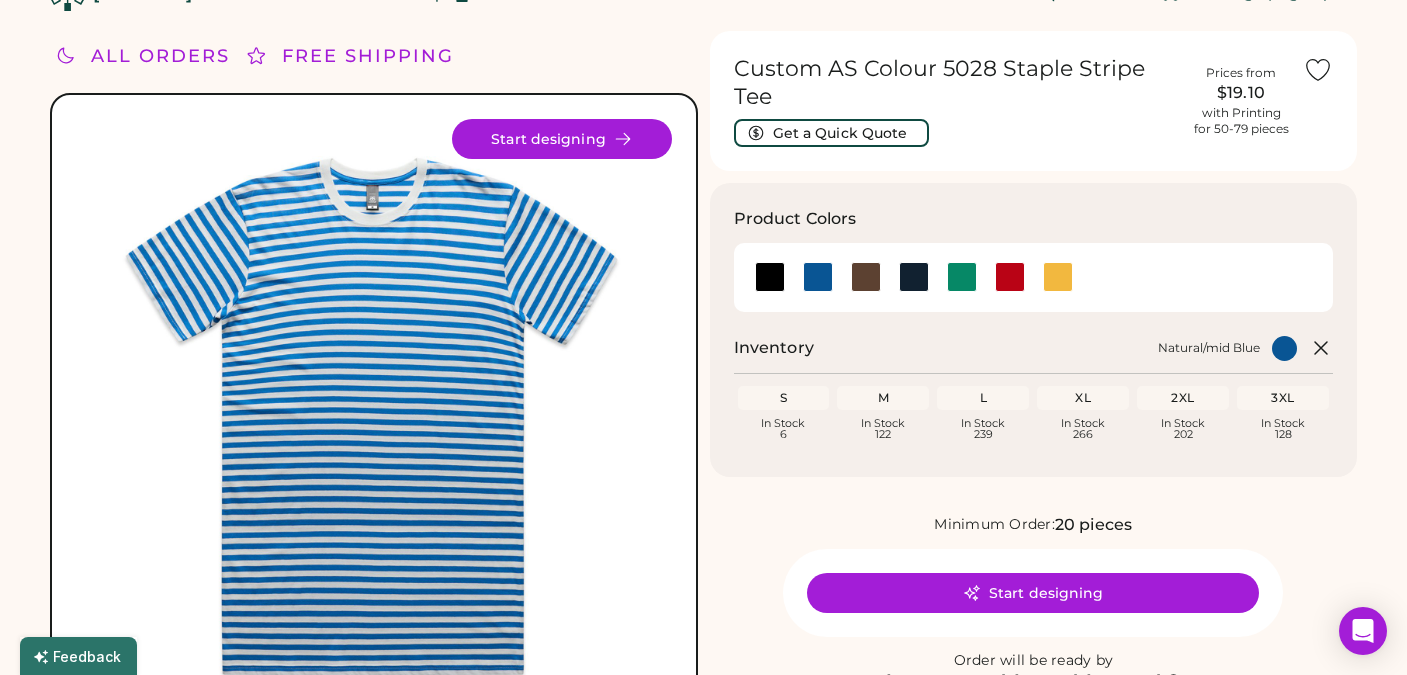 scroll, scrollTop: 0, scrollLeft: 0, axis: both 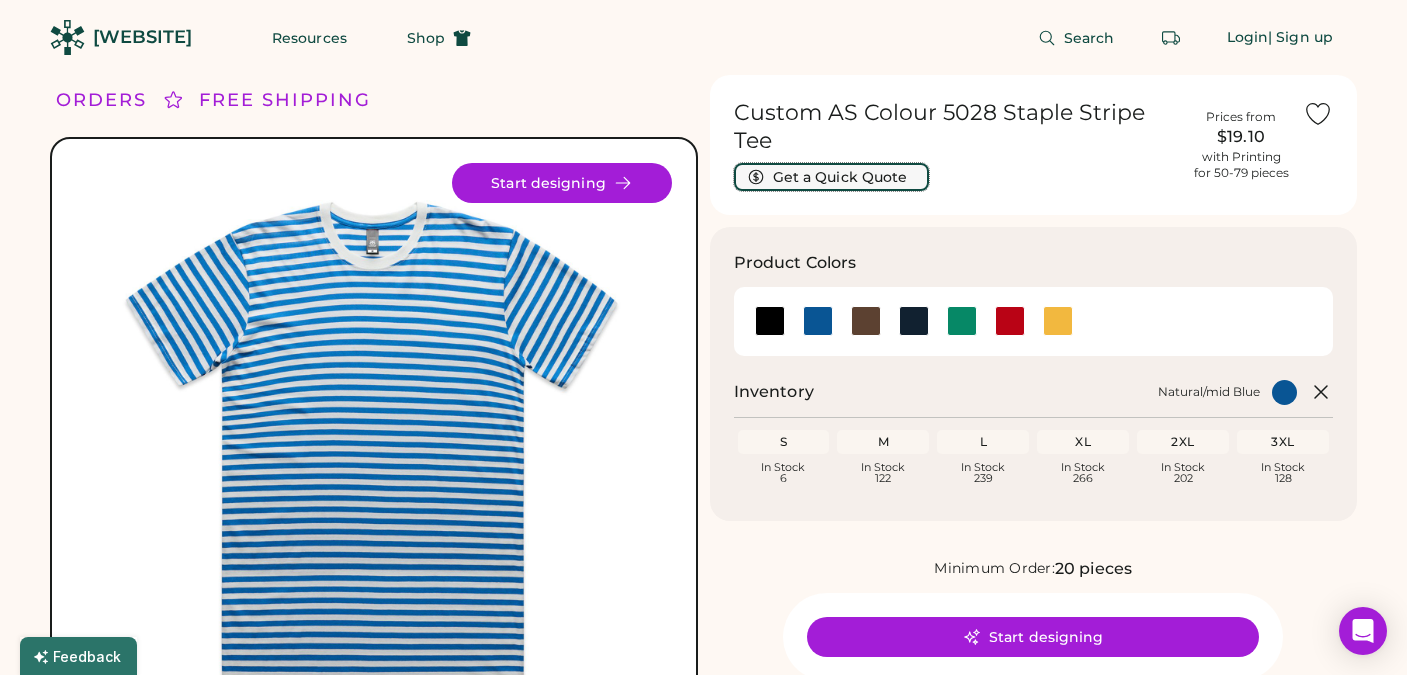 click on "Get a Quick Quote" at bounding box center [831, 177] 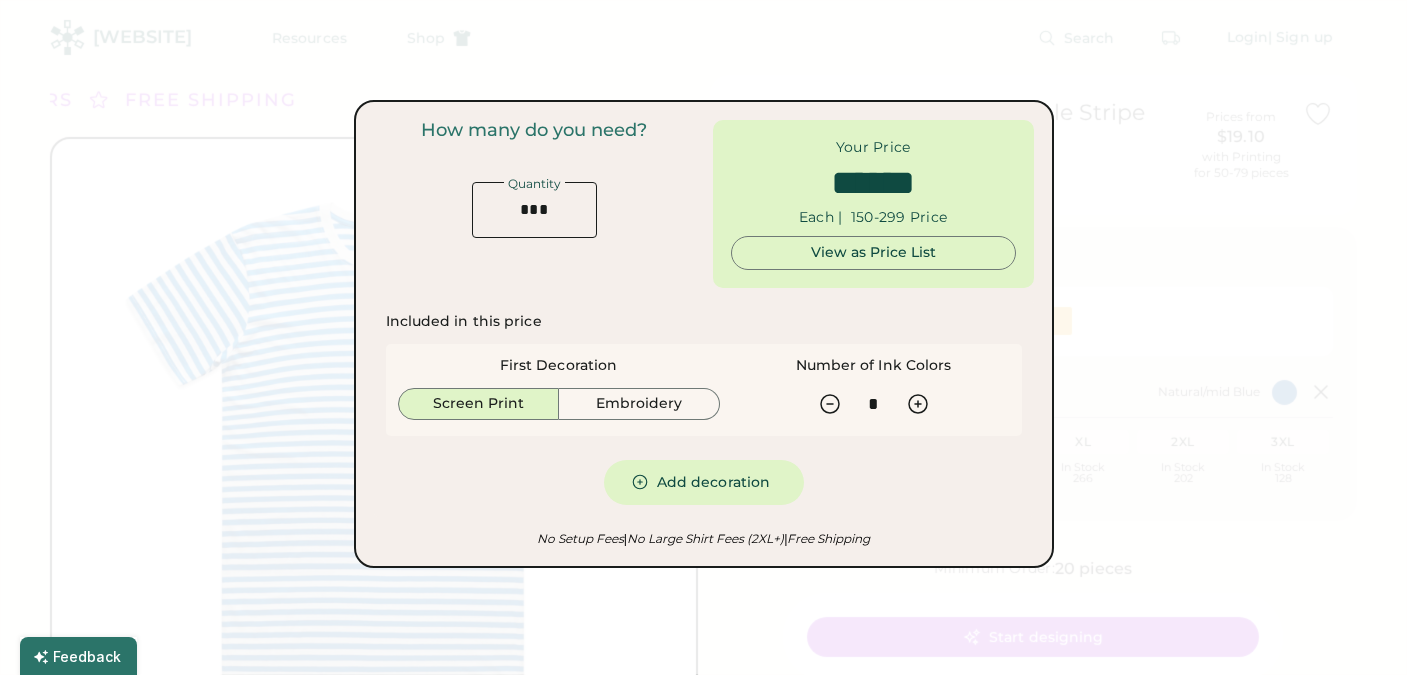 click at bounding box center (703, 337) 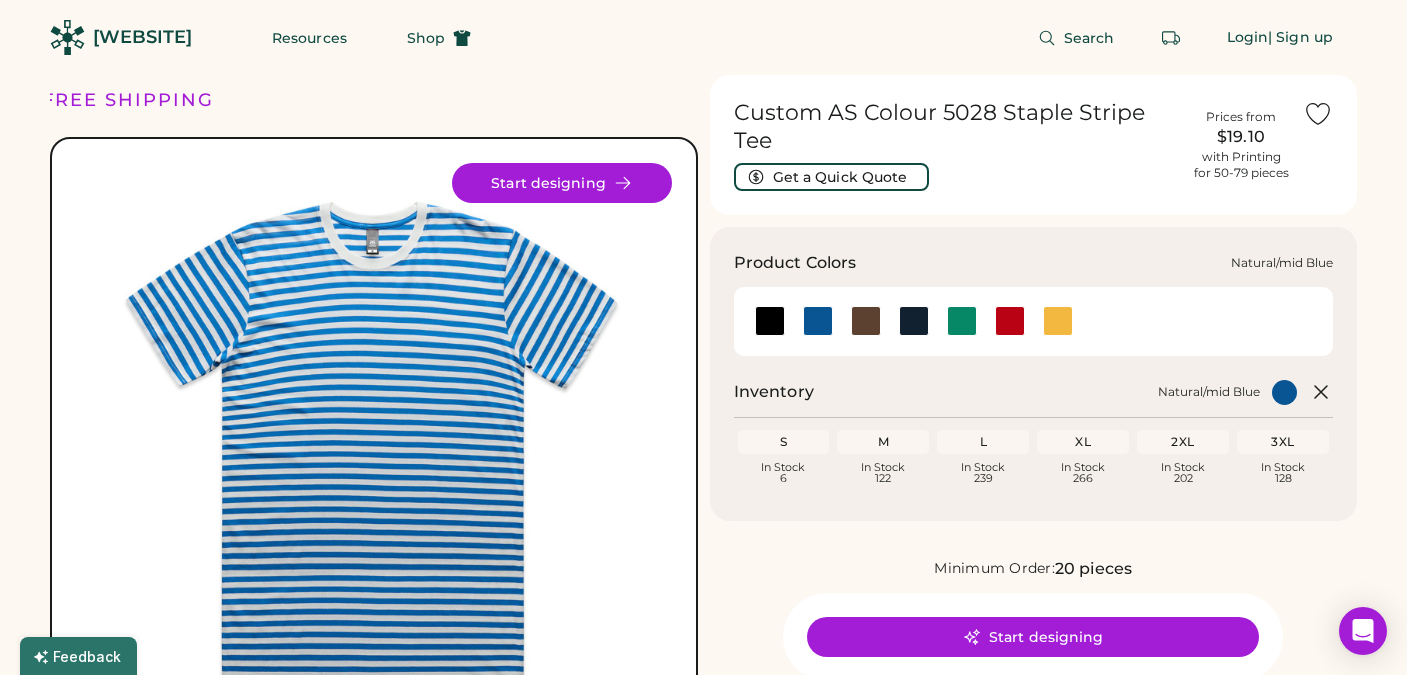 click at bounding box center (818, 321) 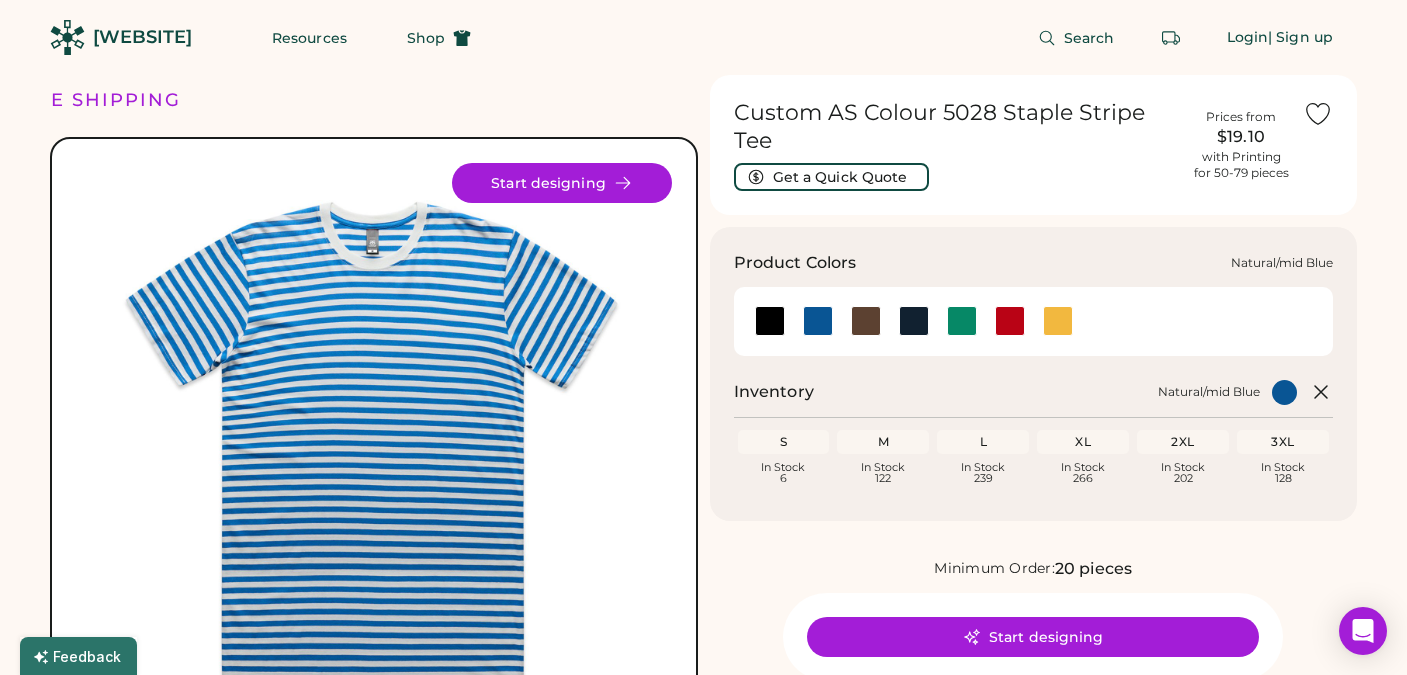 click at bounding box center [818, 321] 